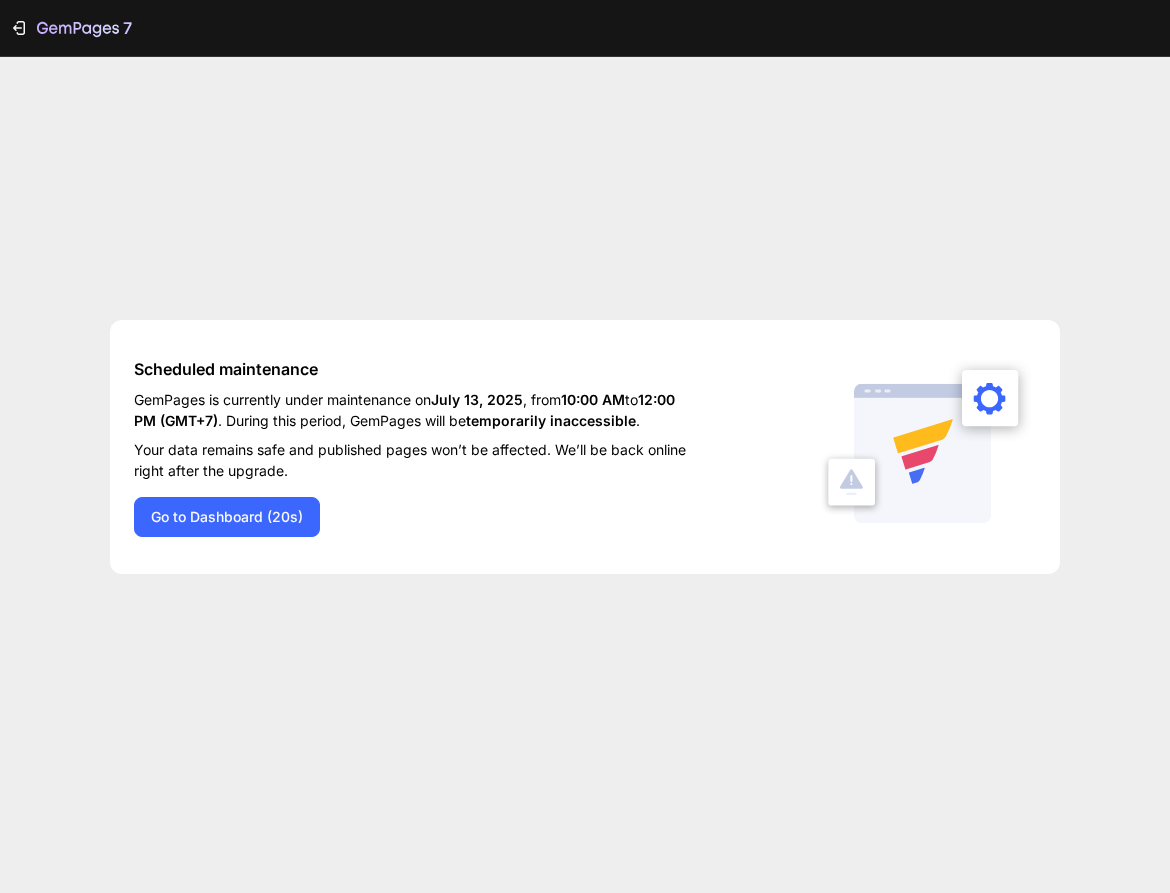 scroll, scrollTop: 0, scrollLeft: 0, axis: both 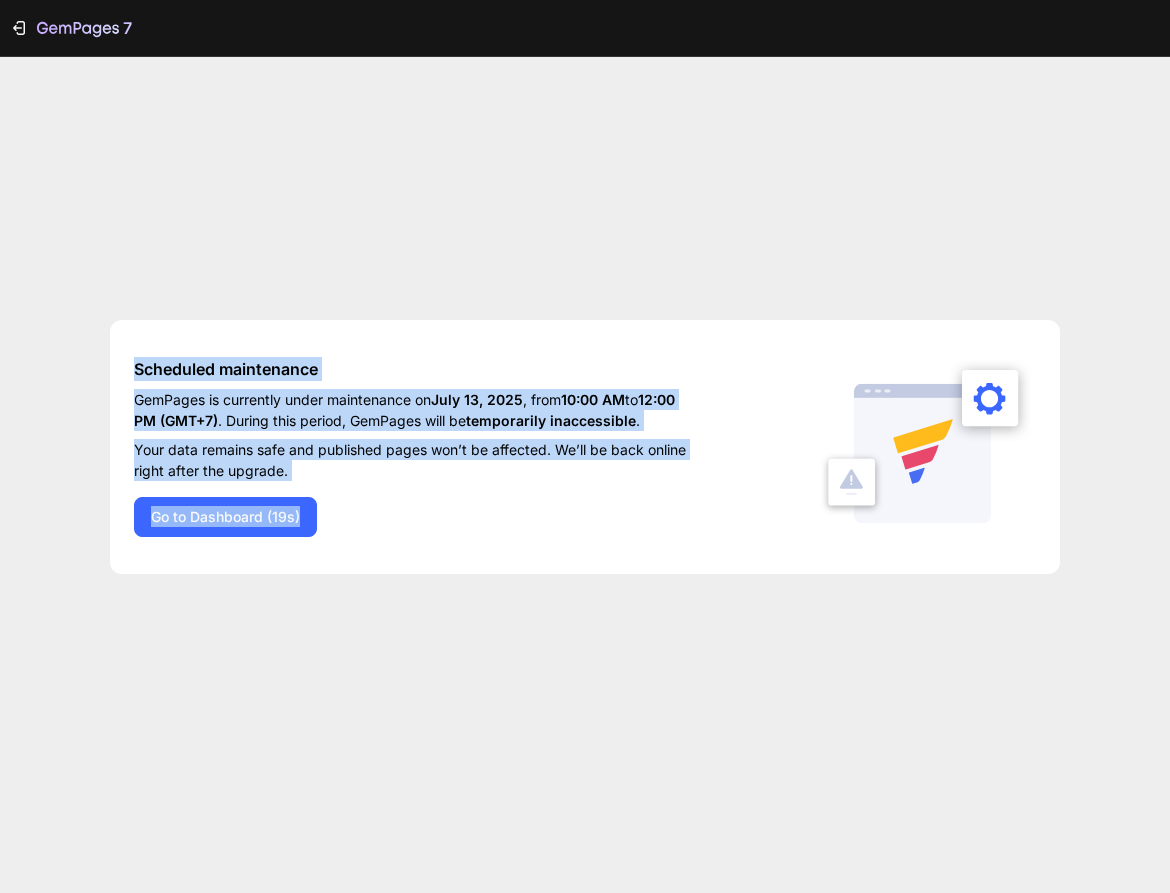 drag, startPoint x: 69, startPoint y: 341, endPoint x: 605, endPoint y: 565, distance: 580.9234 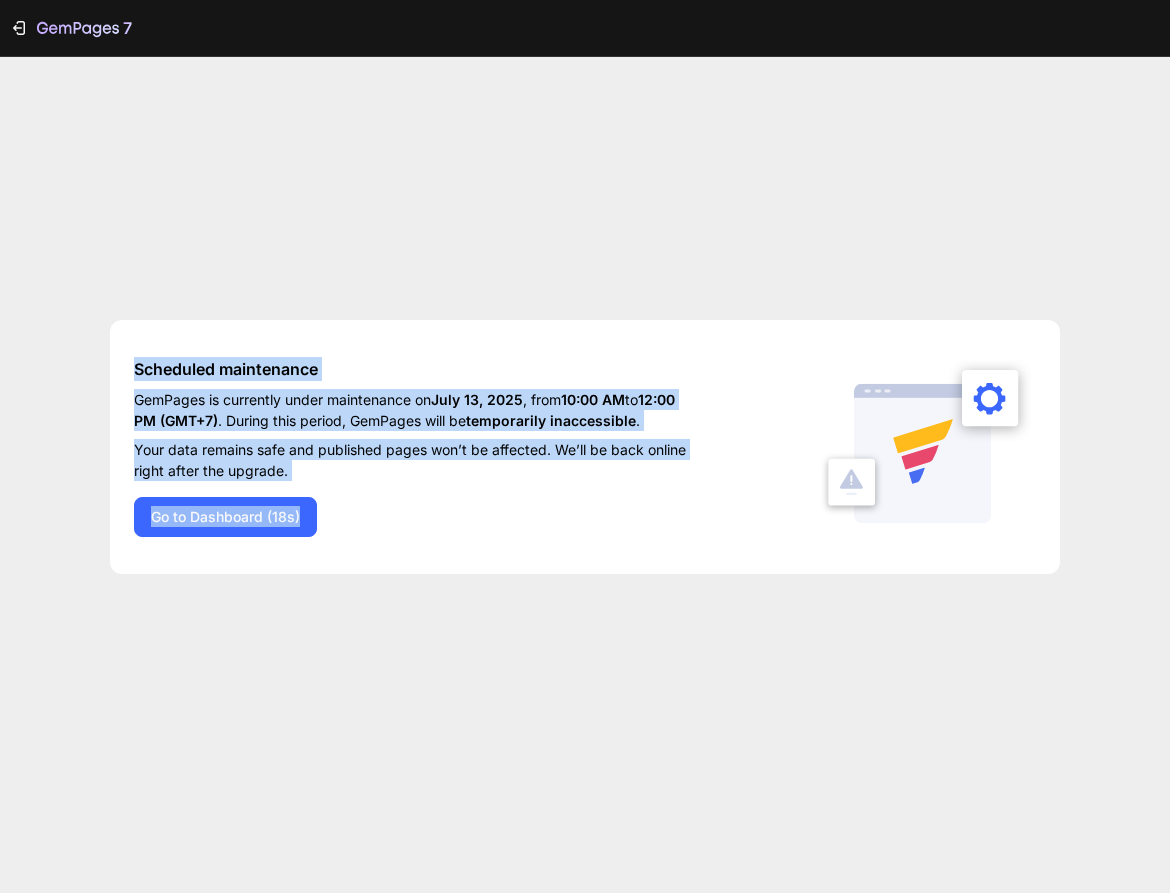 click on "Scheduled maintenance  GemPages is currently under maintenance on  July 13, 2025 , from  10:00 AM  to  12:00 PM (GMT+7) . During this period, GemPages will be  temporarily inaccessible .   Your data remains safe and published pages won’t be affected. We’ll be back online right after the upgrade.  Go to Dashboard (18s)" at bounding box center (585, 447) 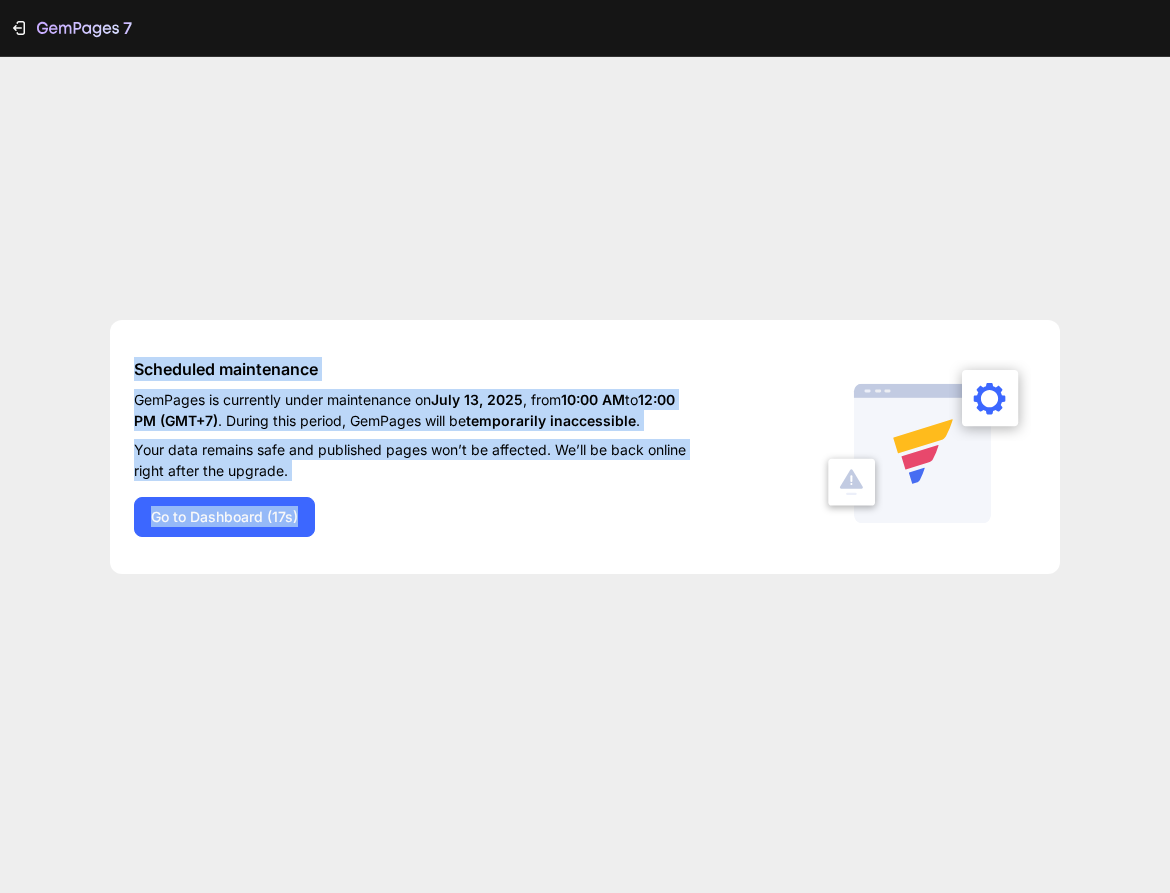 drag, startPoint x: 475, startPoint y: 540, endPoint x: 99, endPoint y: 350, distance: 421.279 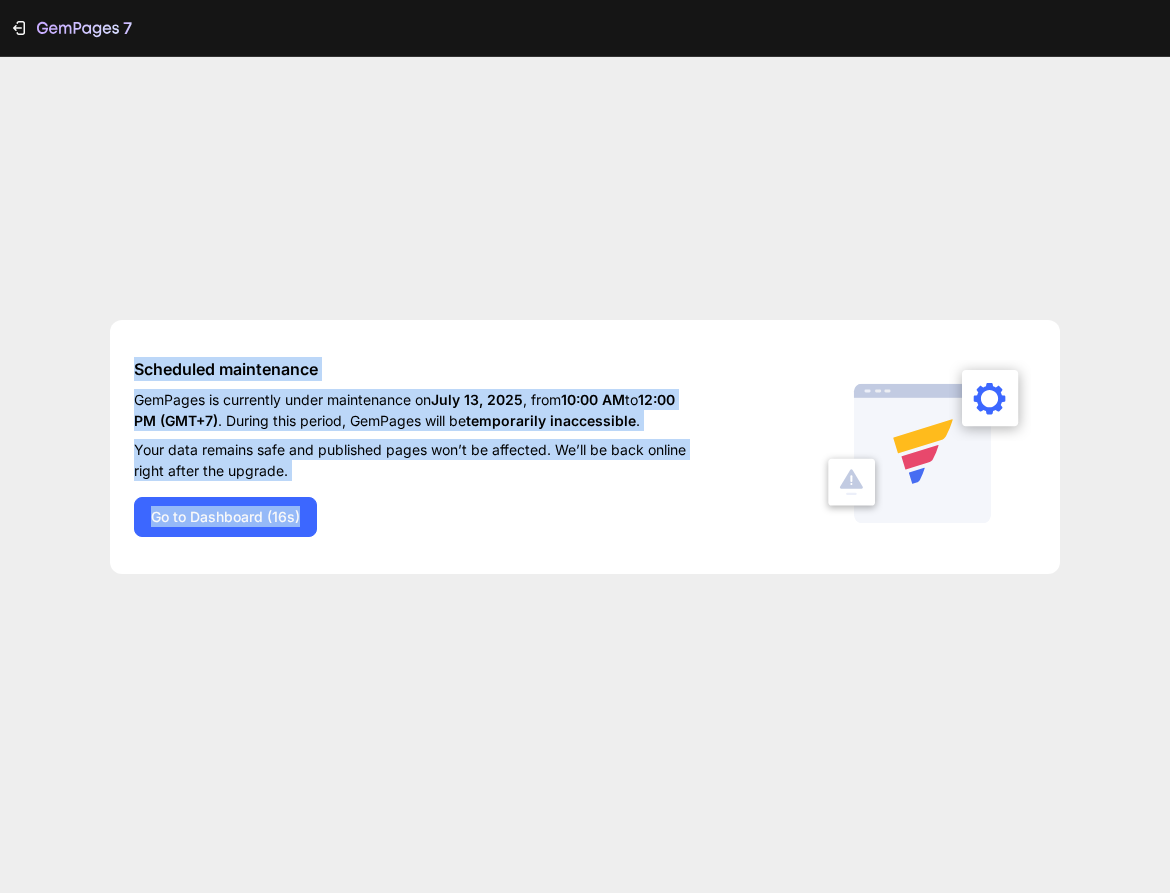 drag, startPoint x: 103, startPoint y: 301, endPoint x: 547, endPoint y: 603, distance: 536.973 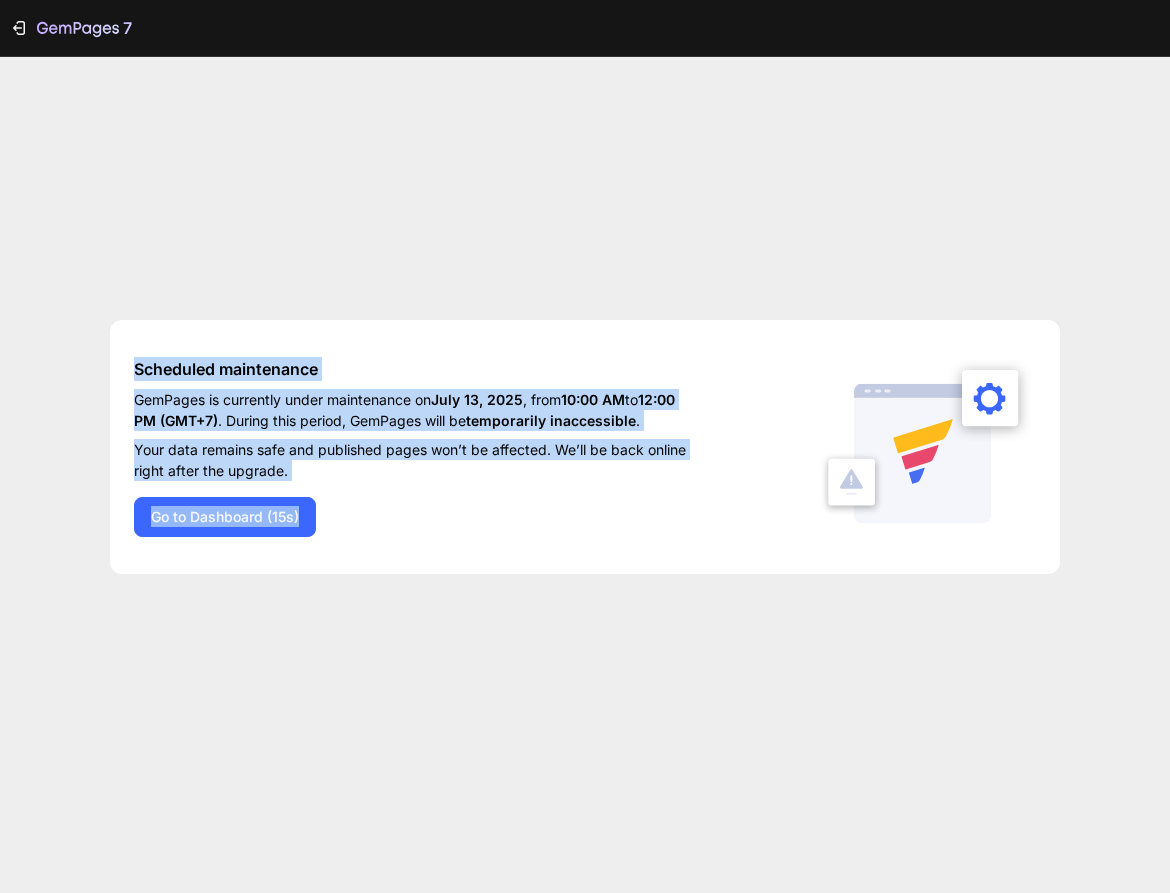 drag, startPoint x: 302, startPoint y: 430, endPoint x: 80, endPoint y: 322, distance: 246.87648 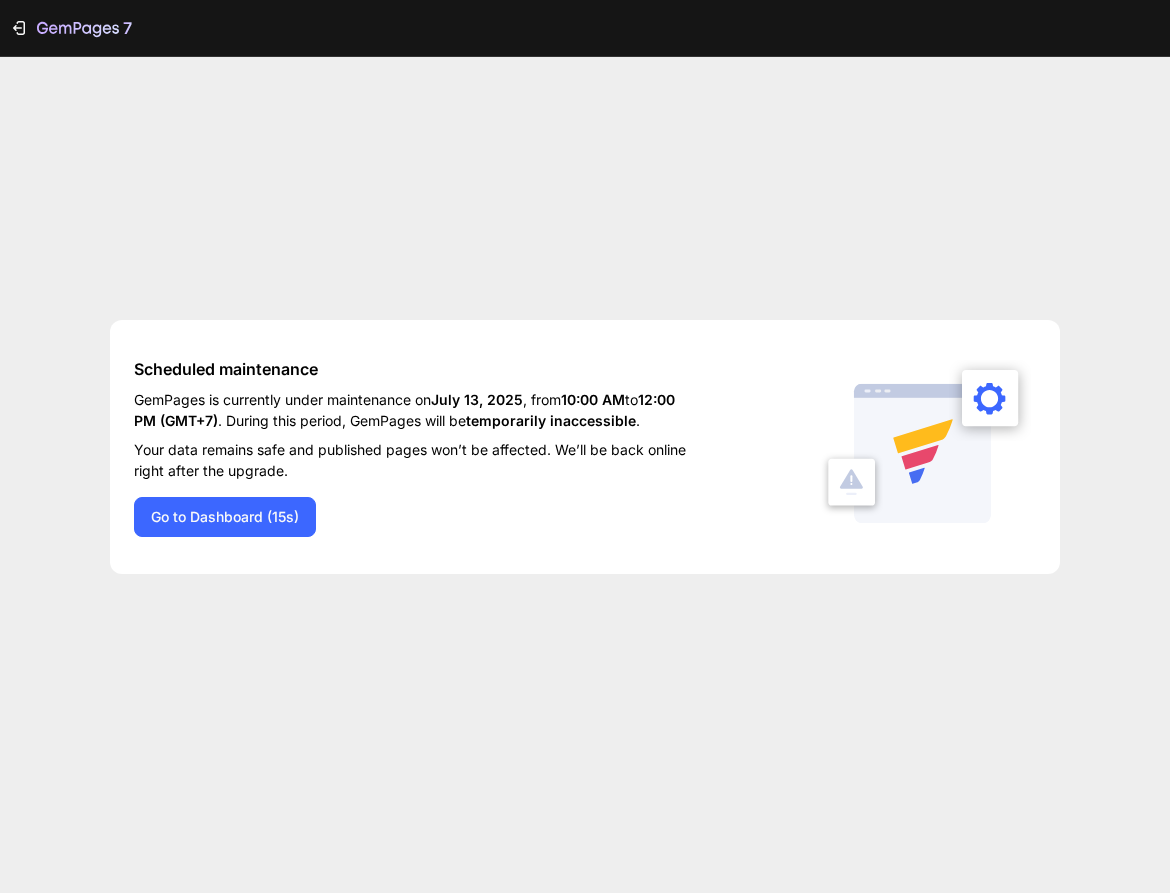 click on "Scheduled maintenance  GemPages is currently under maintenance on  July 13, 2025 , from  10:00 AM  to  12:00 PM (GMT+7) . During this period, GemPages will be  temporarily inaccessible .   Your data remains safe and published pages won’t be affected. We’ll be back online right after the upgrade.  Go to Dashboard (15s)" 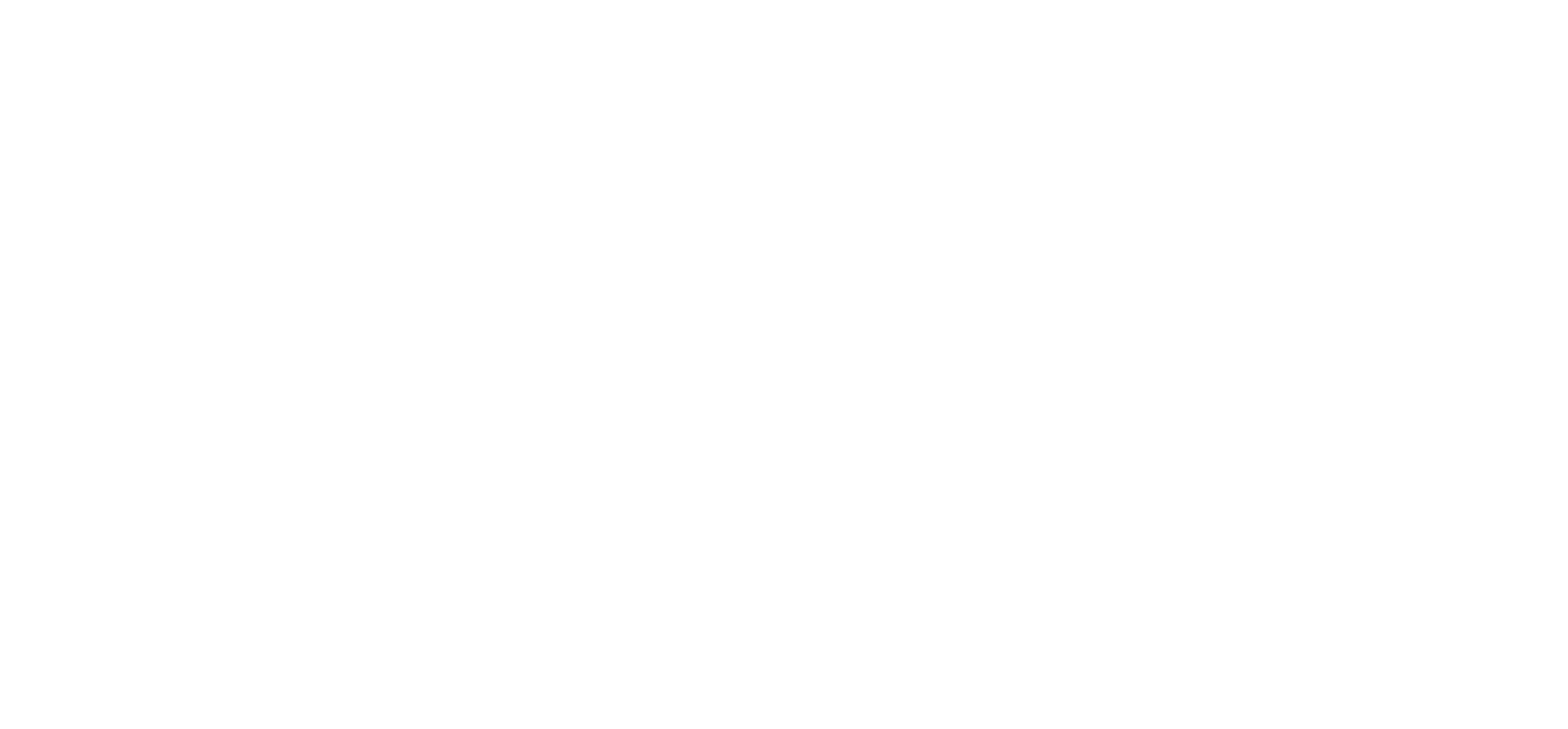 scroll, scrollTop: 0, scrollLeft: 0, axis: both 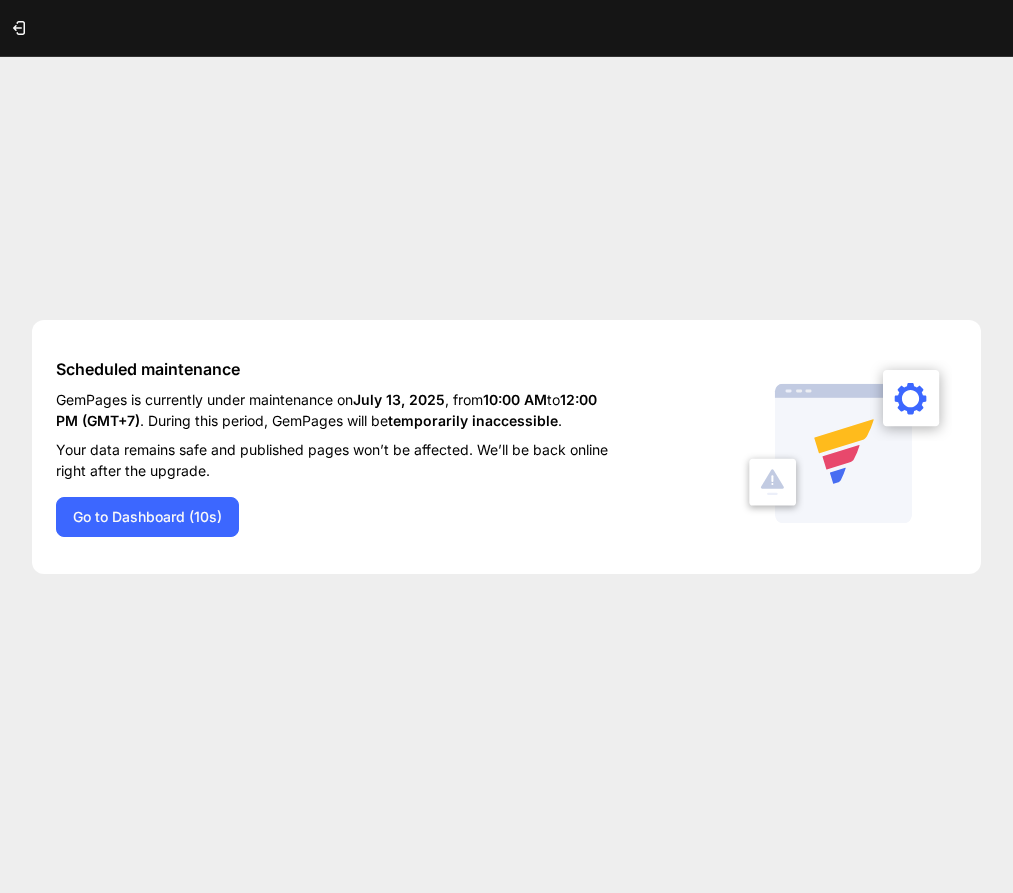 click on "Scheduled maintenance  GemPages is currently under maintenance on  July 13, 2025 , from  10:00 AM  to  12:00 PM (GMT+7) . During this period, GemPages will be  temporarily inaccessible .   Your data remains safe and published pages won’t be affected. We’ll be back online right after the upgrade.  Go to Dashboard (10s)" 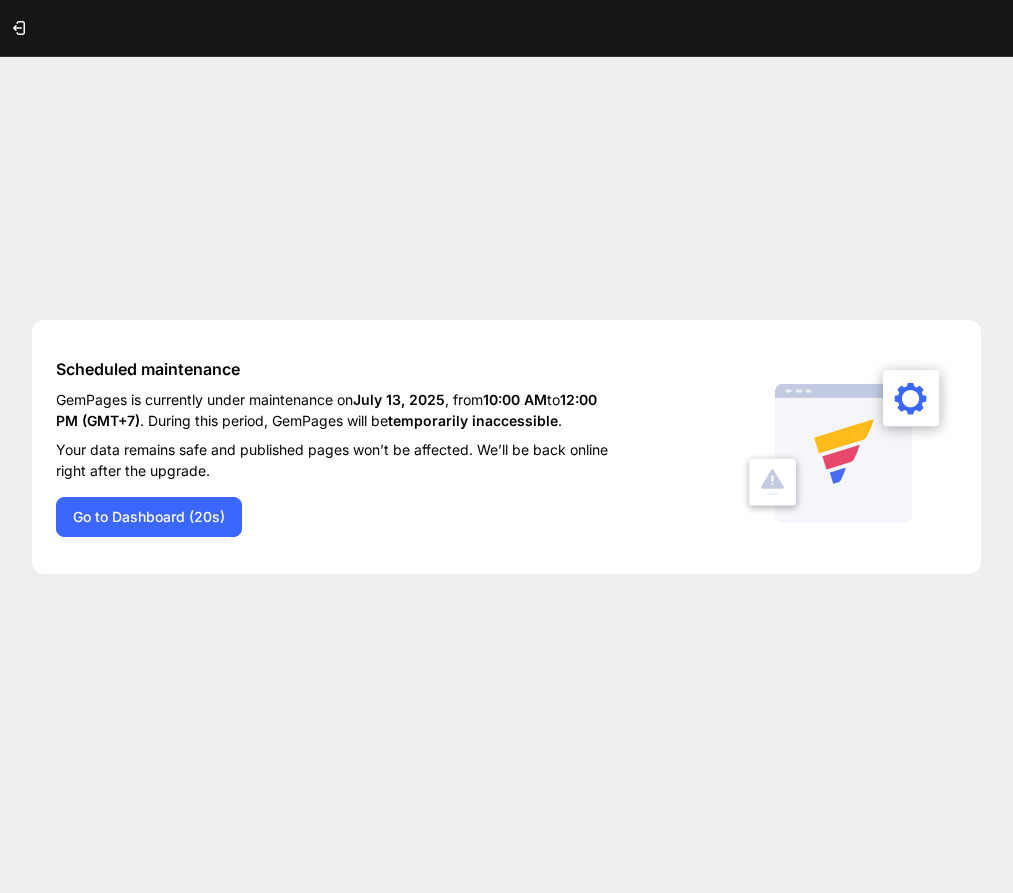 scroll, scrollTop: 0, scrollLeft: 0, axis: both 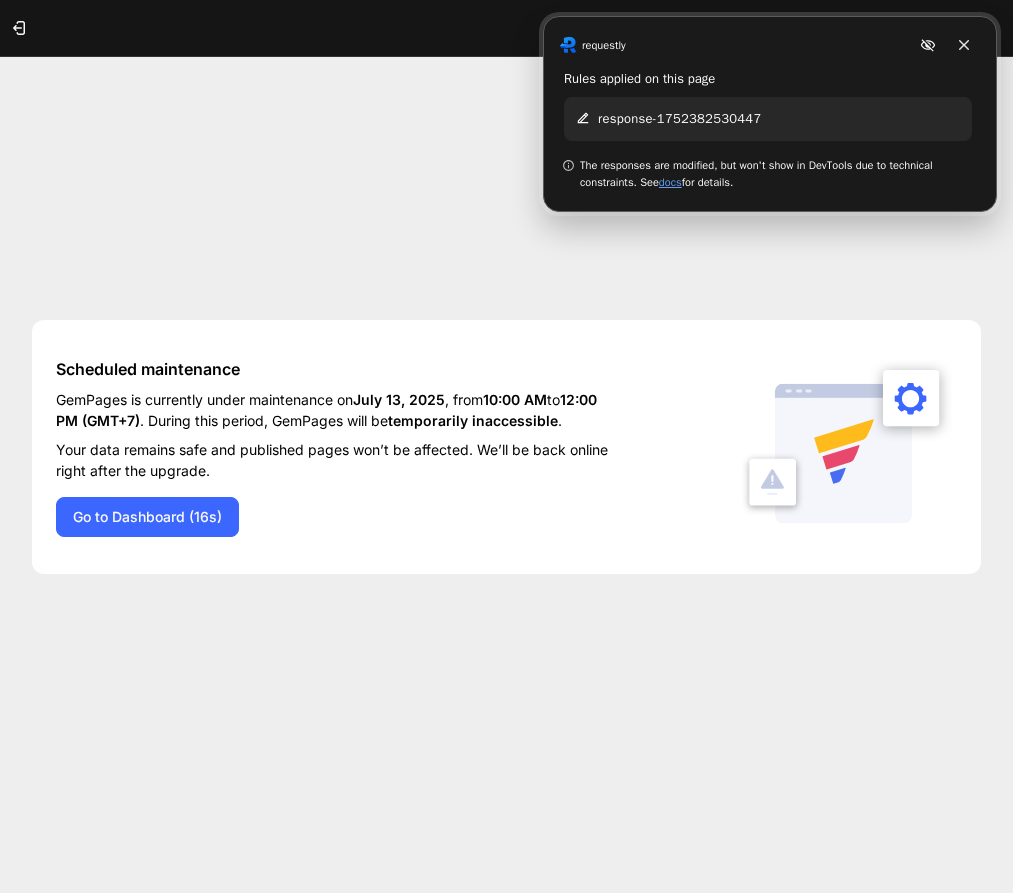 click on "Scheduled maintenance  GemPages is currently under maintenance on  July 13, 2025 , from  10:00 AM  to  12:00 PM (GMT+7) . During this period, GemPages will be  temporarily inaccessible .   Your data remains safe and published pages won’t be affected. We’ll be back online right after the upgrade.  Go to Dashboard (16s)" 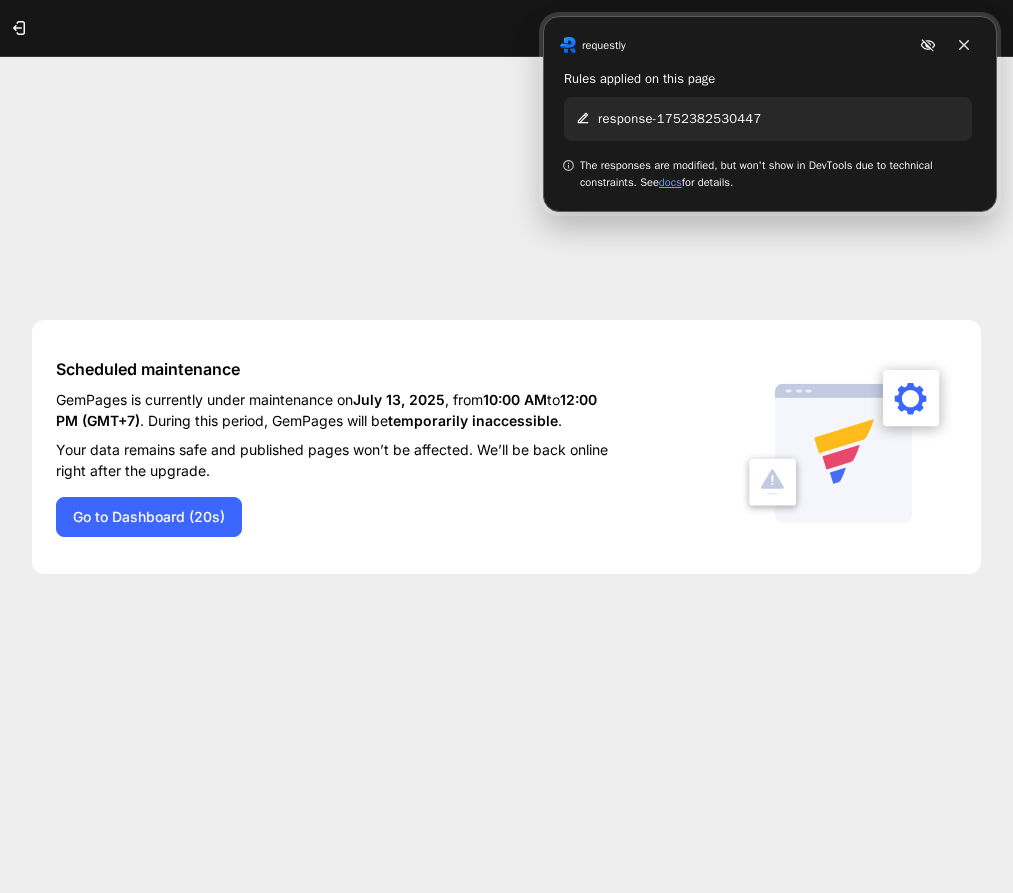 scroll, scrollTop: 0, scrollLeft: 0, axis: both 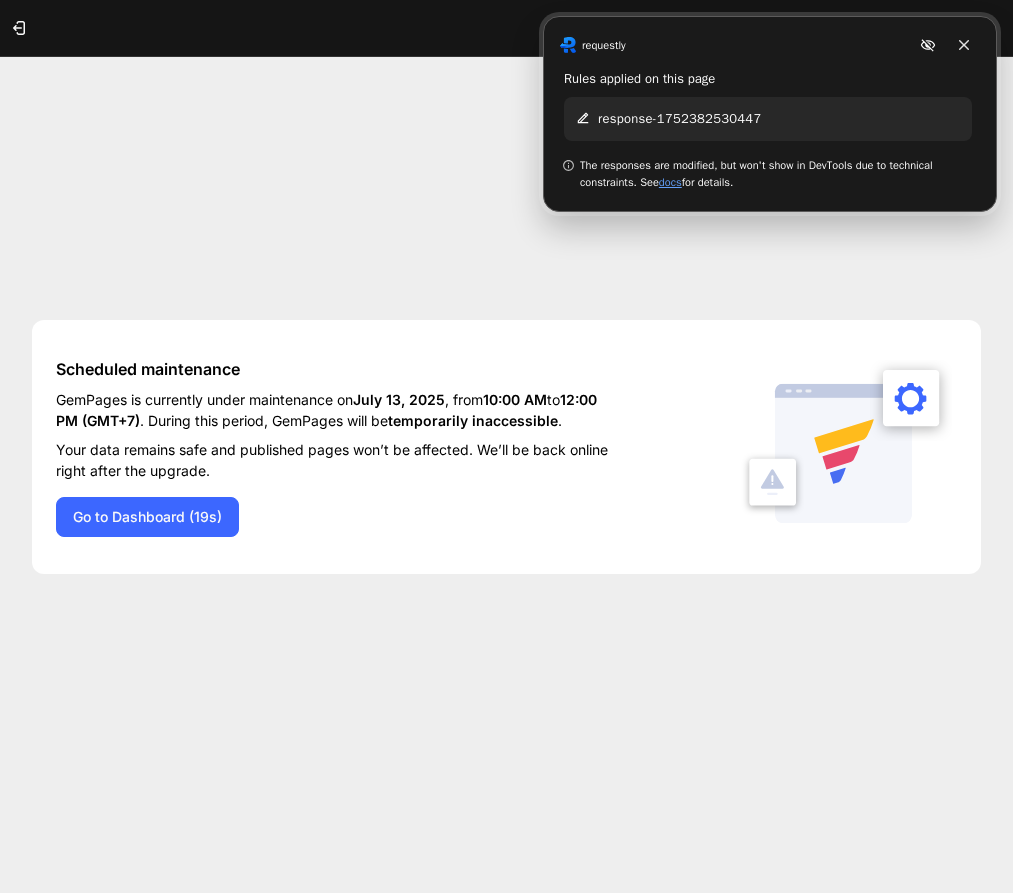 click at bounding box center [770, 114] 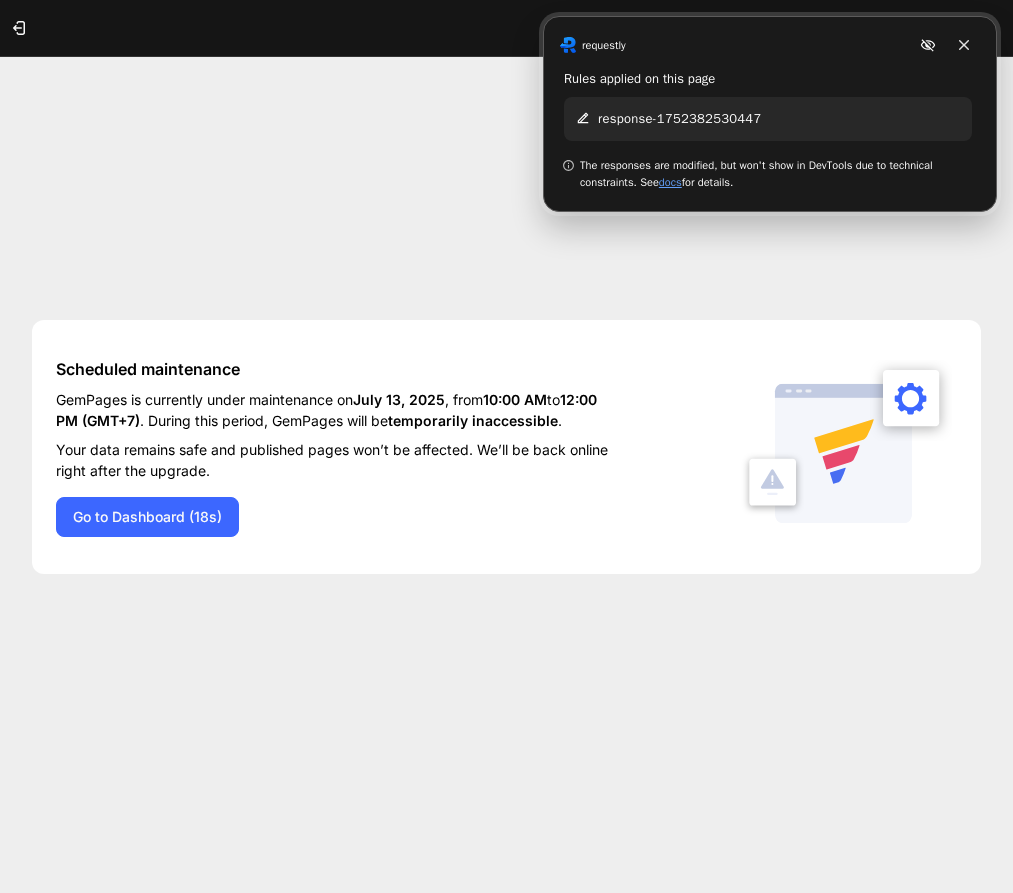 click at bounding box center (770, 114) 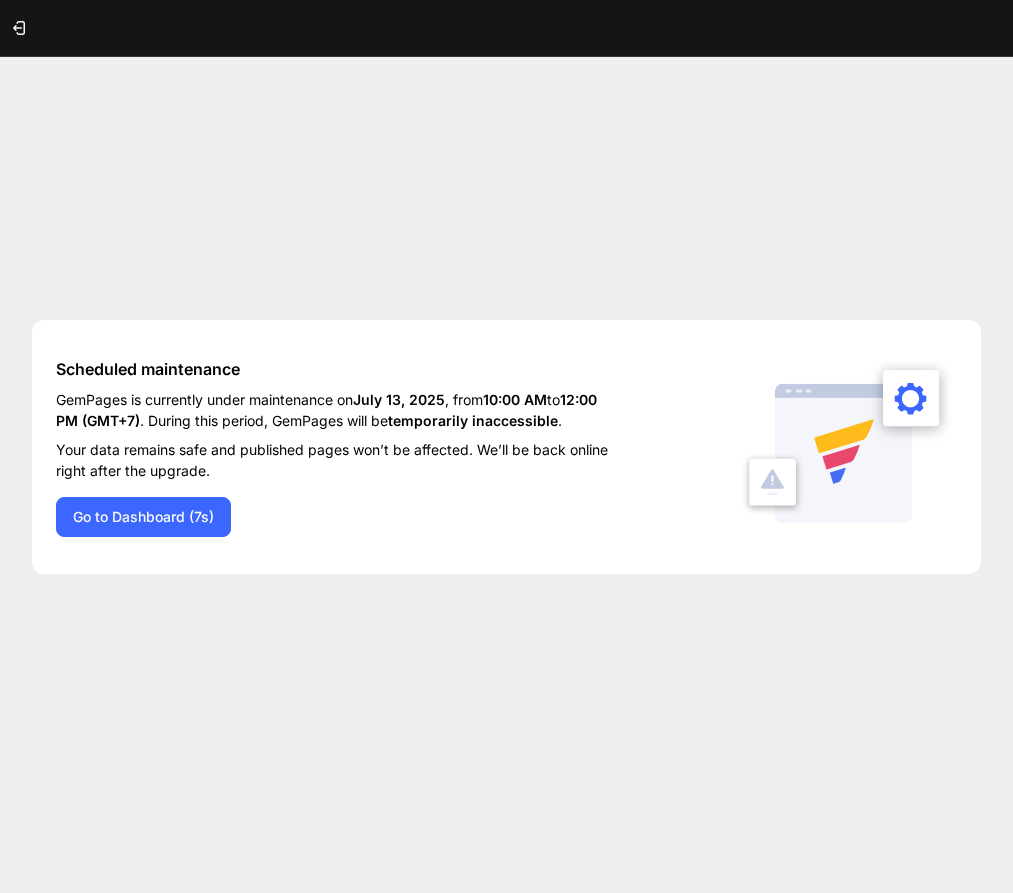 click 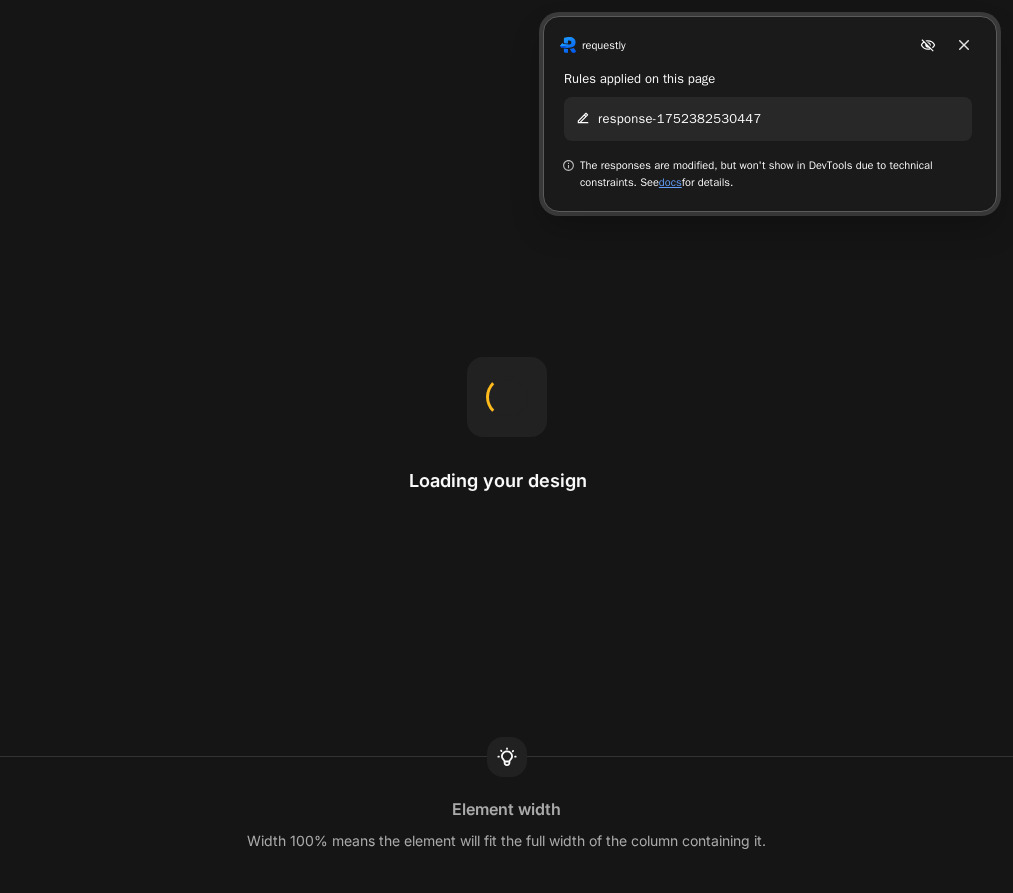 scroll, scrollTop: 0, scrollLeft: 0, axis: both 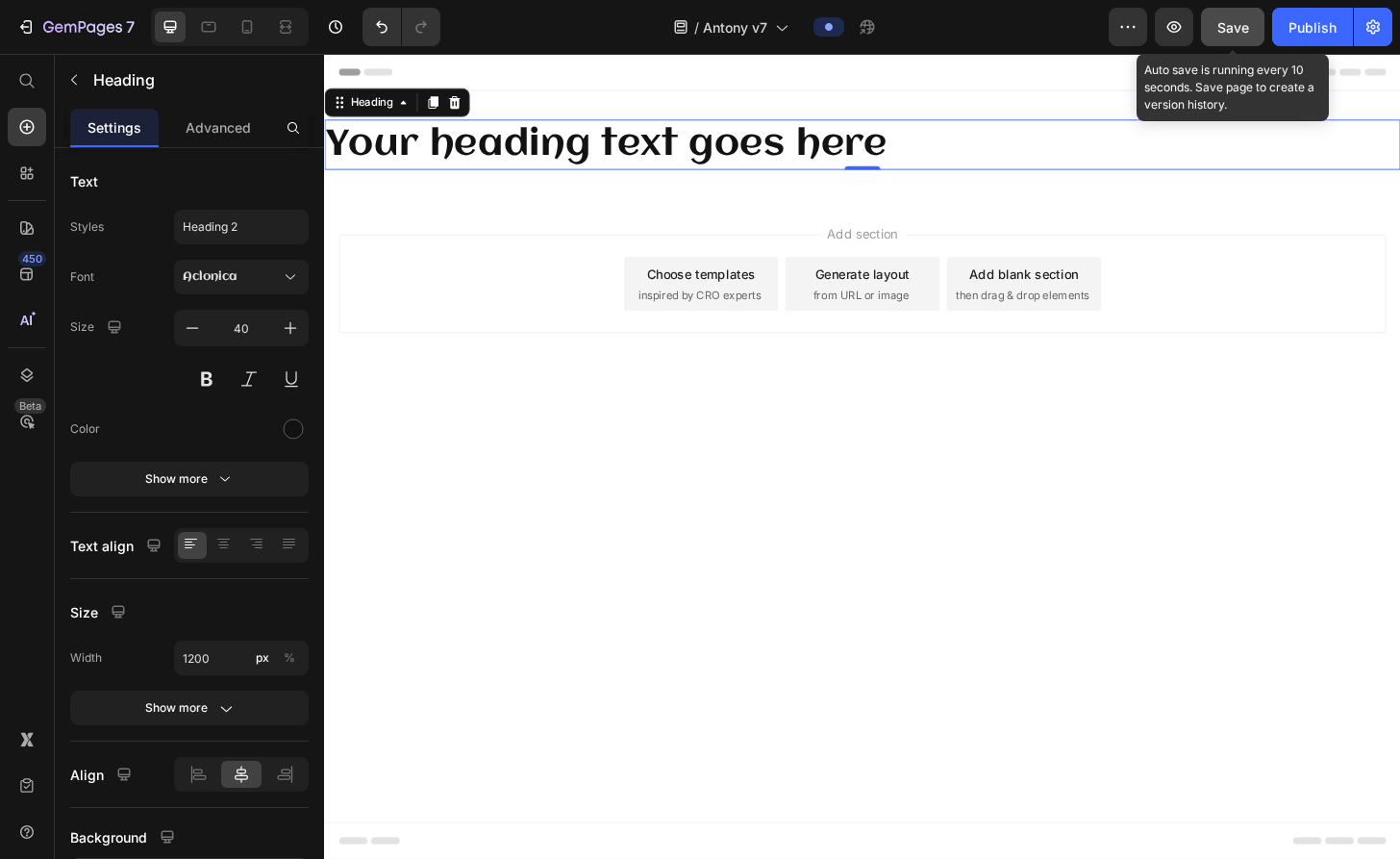 click on "Save" 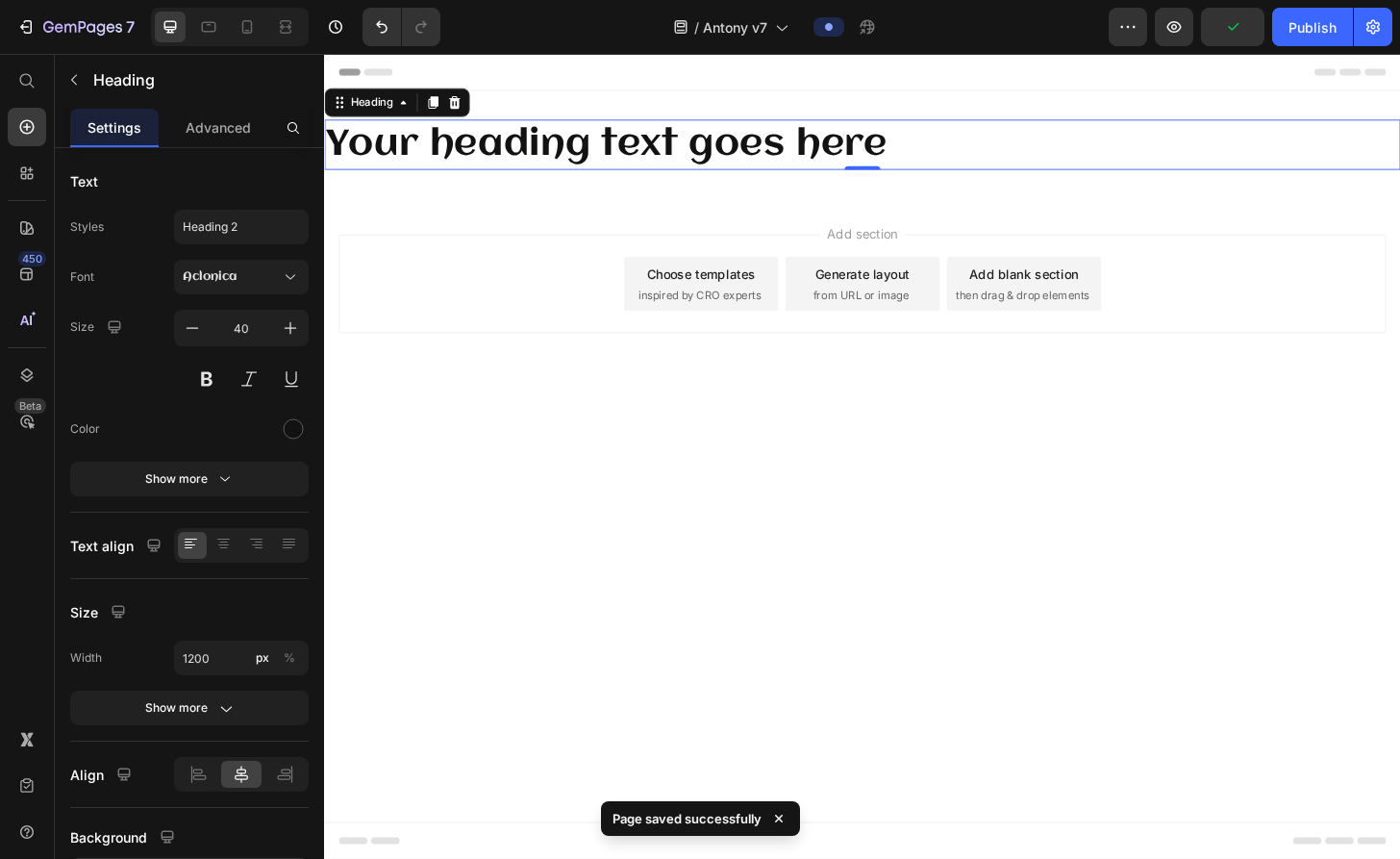 click on "/  Antony v7" 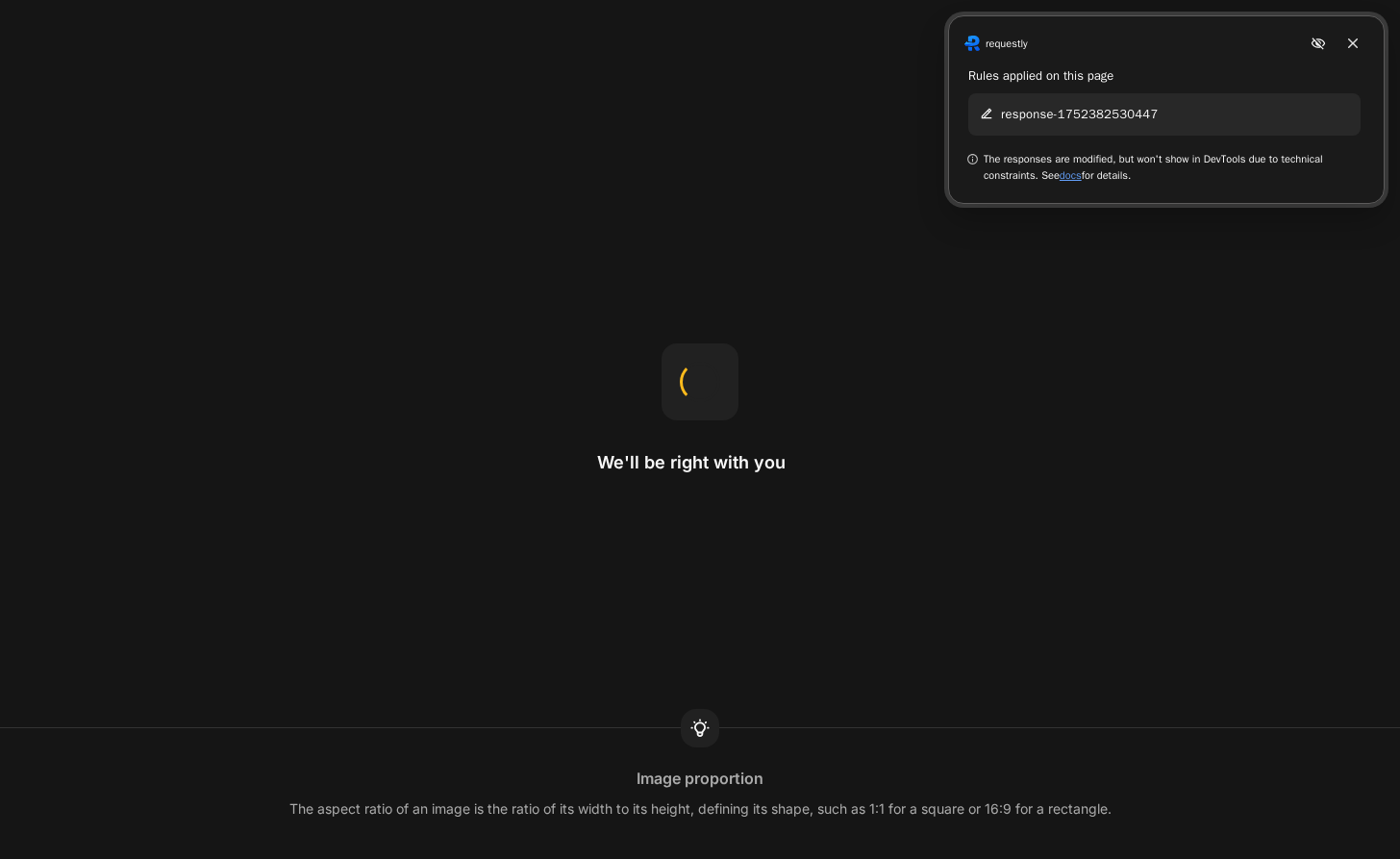 scroll, scrollTop: 0, scrollLeft: 0, axis: both 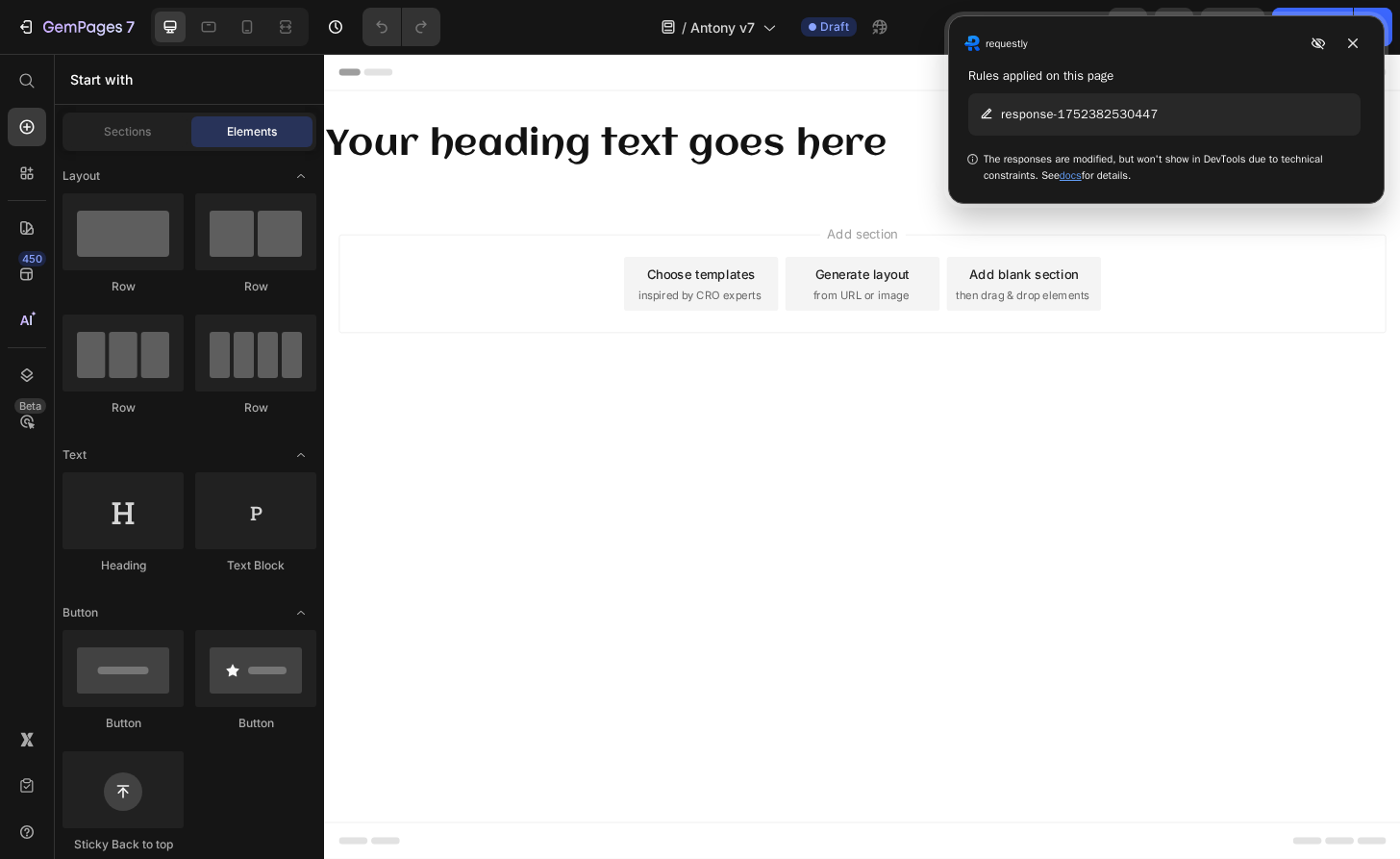 click at bounding box center (1166, 110) 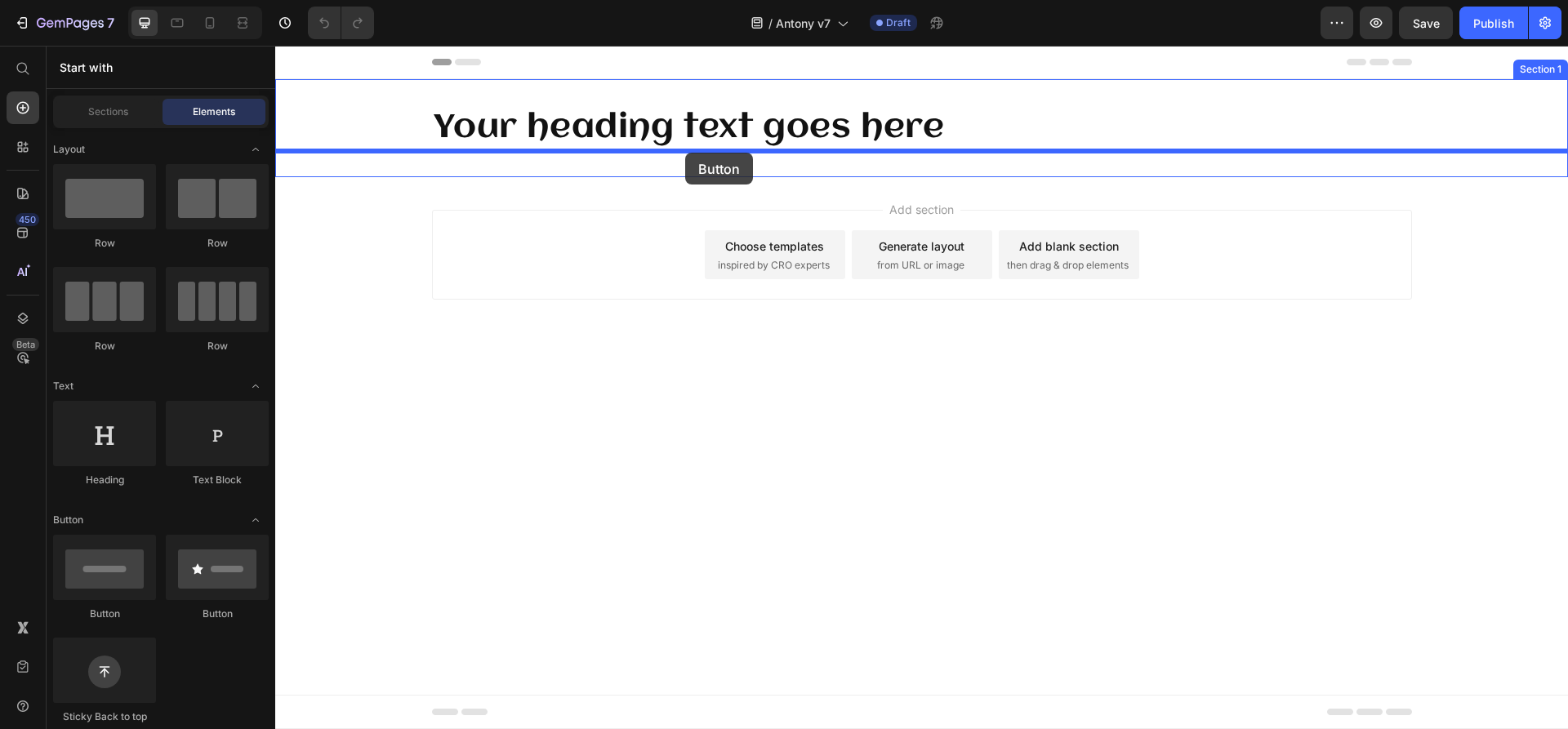 drag, startPoint x: 389, startPoint y: 622, endPoint x: 684, endPoint y: 152, distance: 554.9099 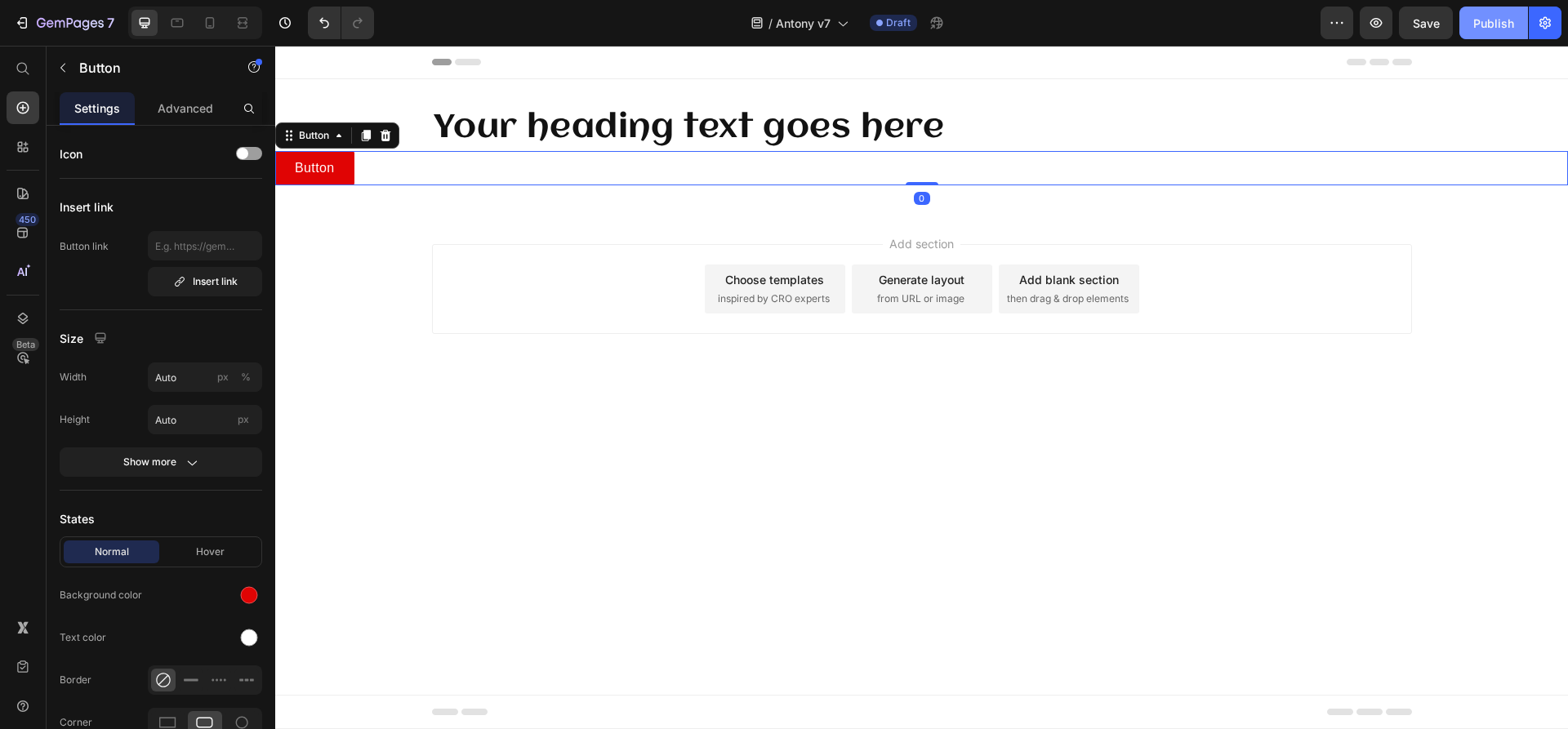 click on "Publish" at bounding box center (1494, 23) 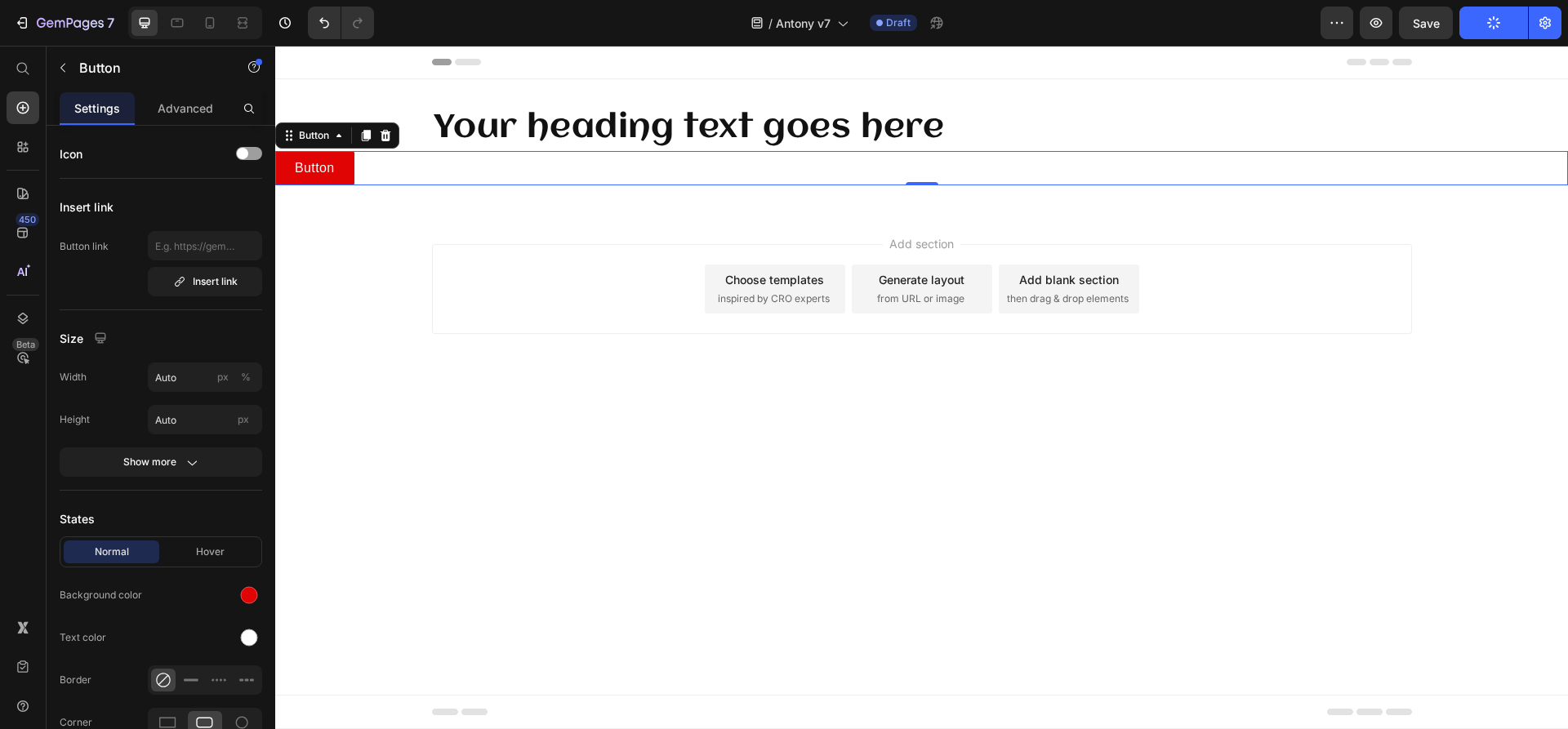 click on "/  Antony v7 Draft" 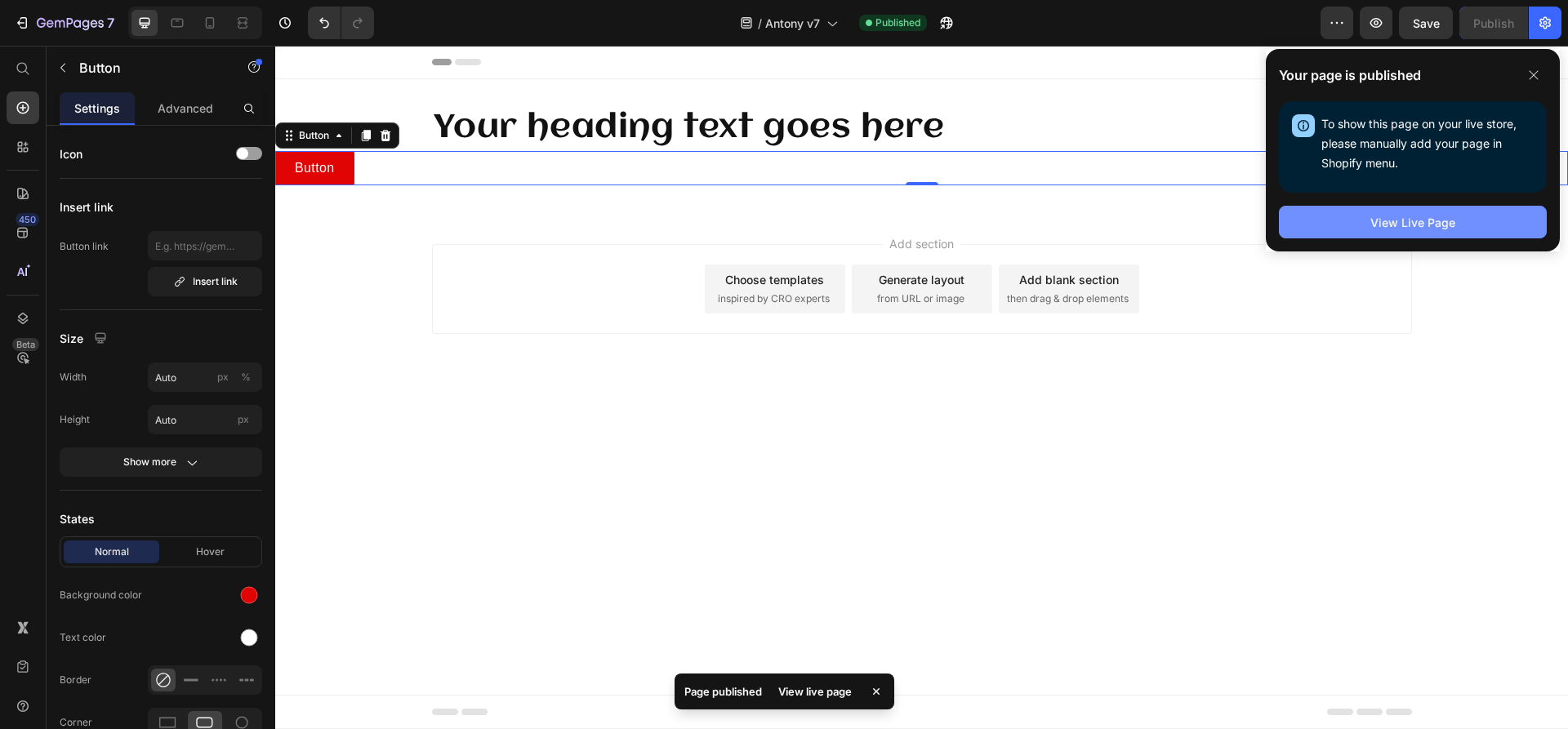 click on "View Live Page" at bounding box center (1413, 222) 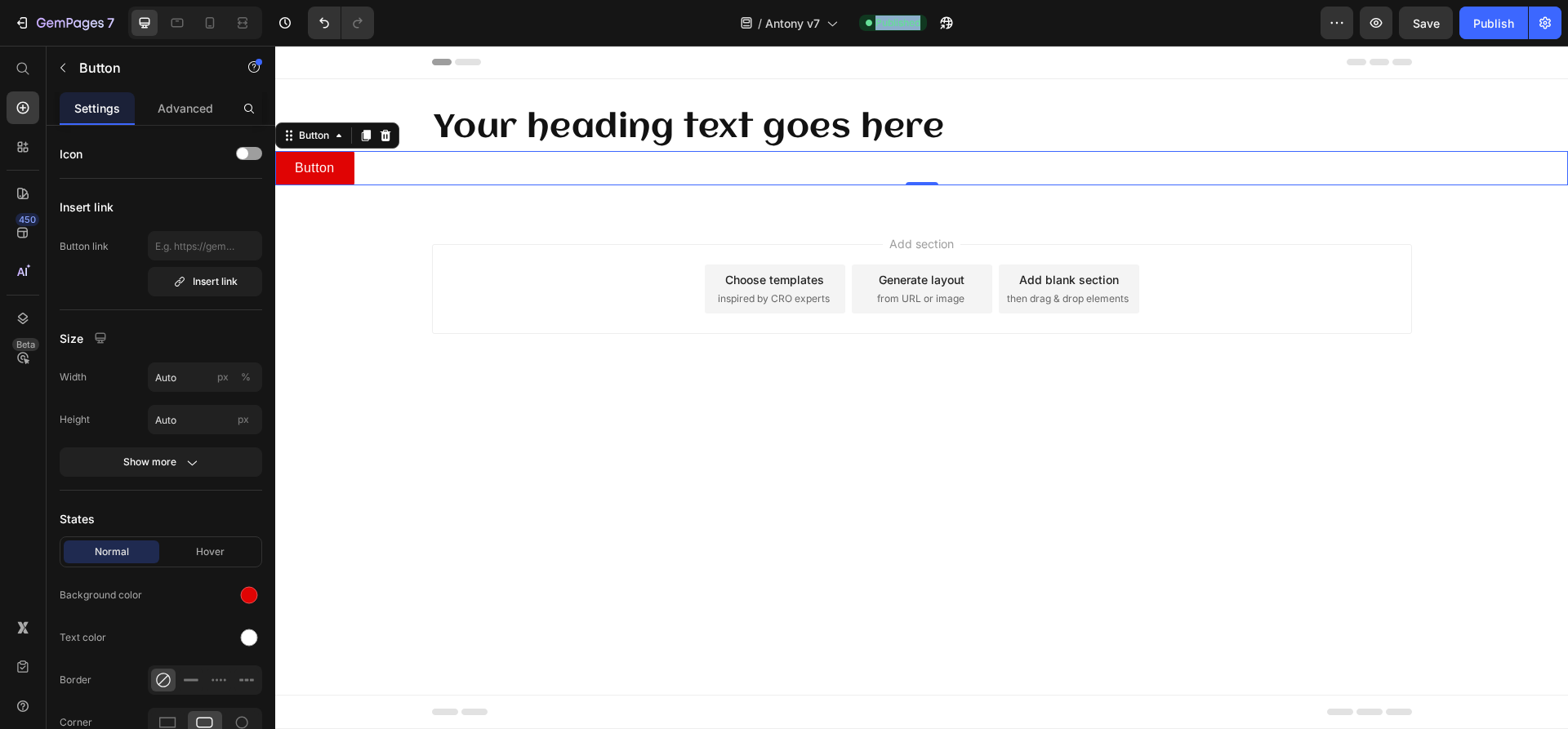 drag, startPoint x: 602, startPoint y: 24, endPoint x: 1051, endPoint y: 24, distance: 449 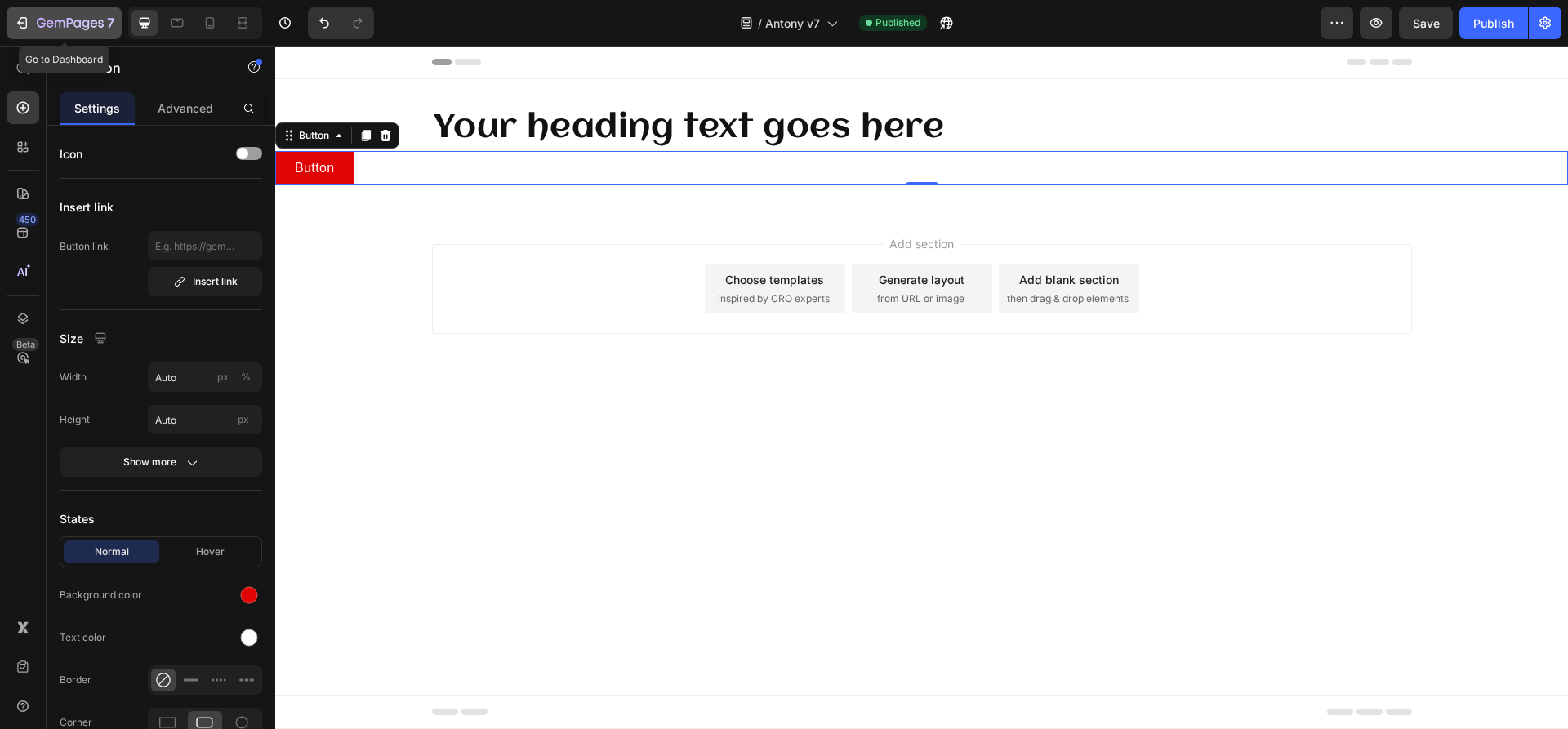click 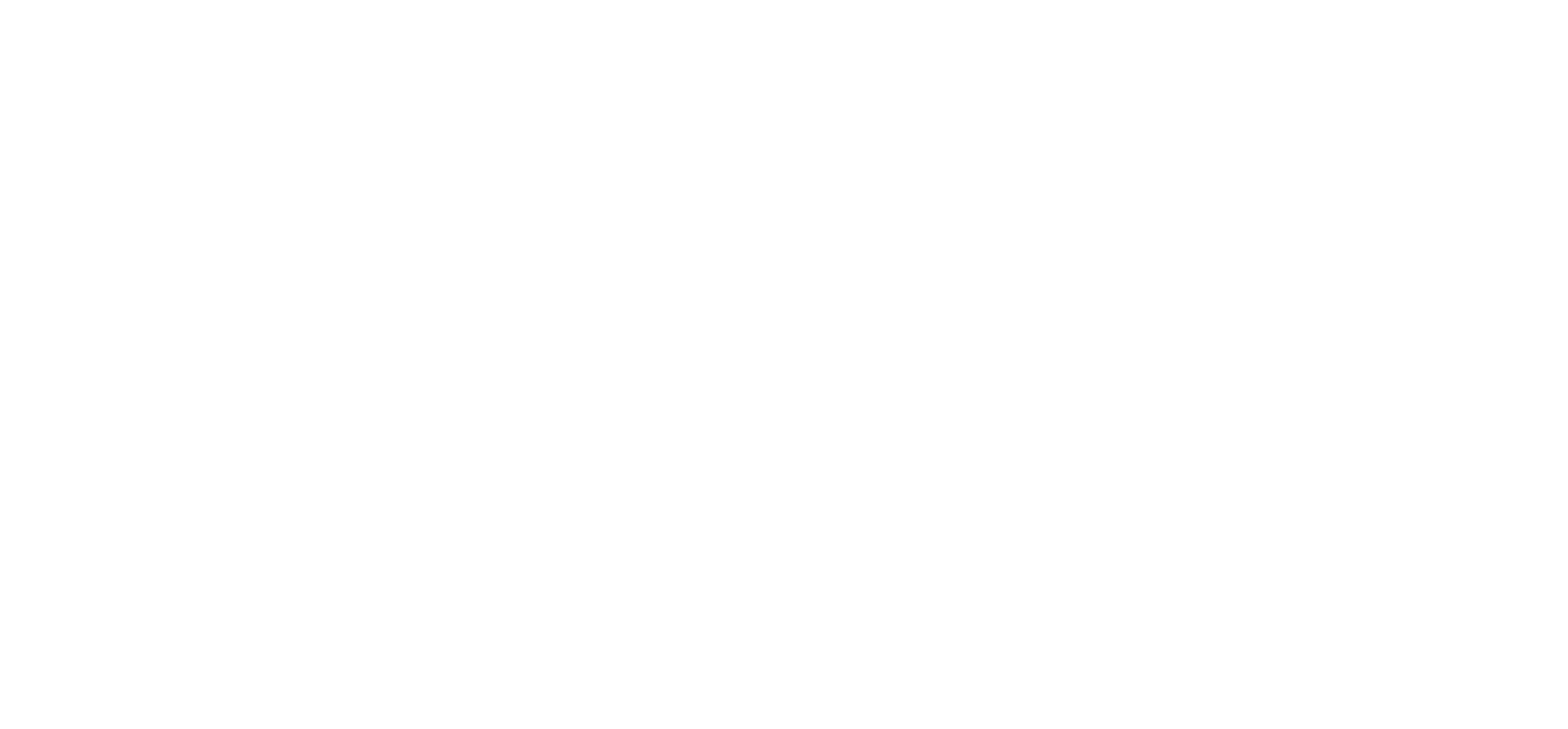 scroll, scrollTop: 0, scrollLeft: 0, axis: both 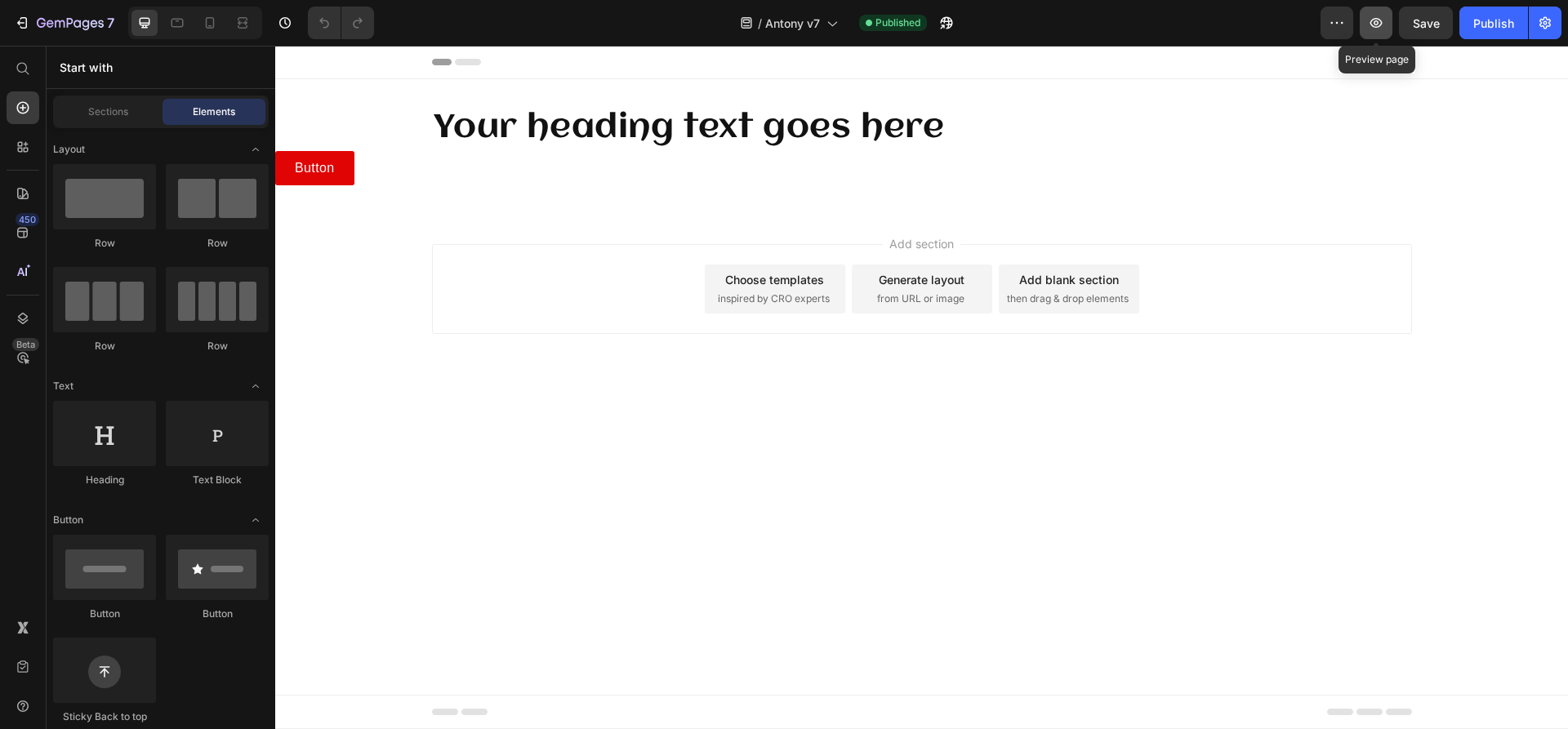 click 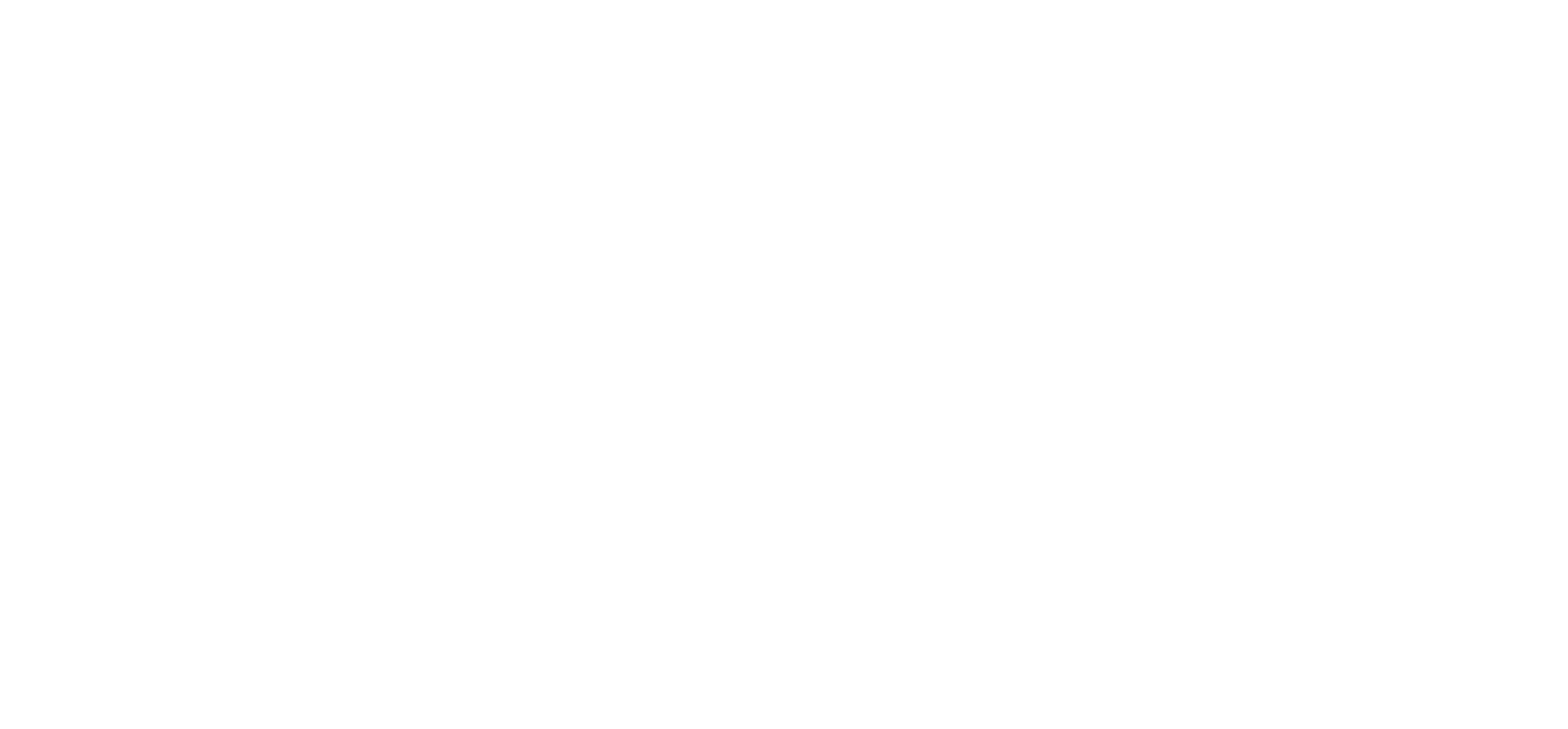 scroll, scrollTop: 0, scrollLeft: 0, axis: both 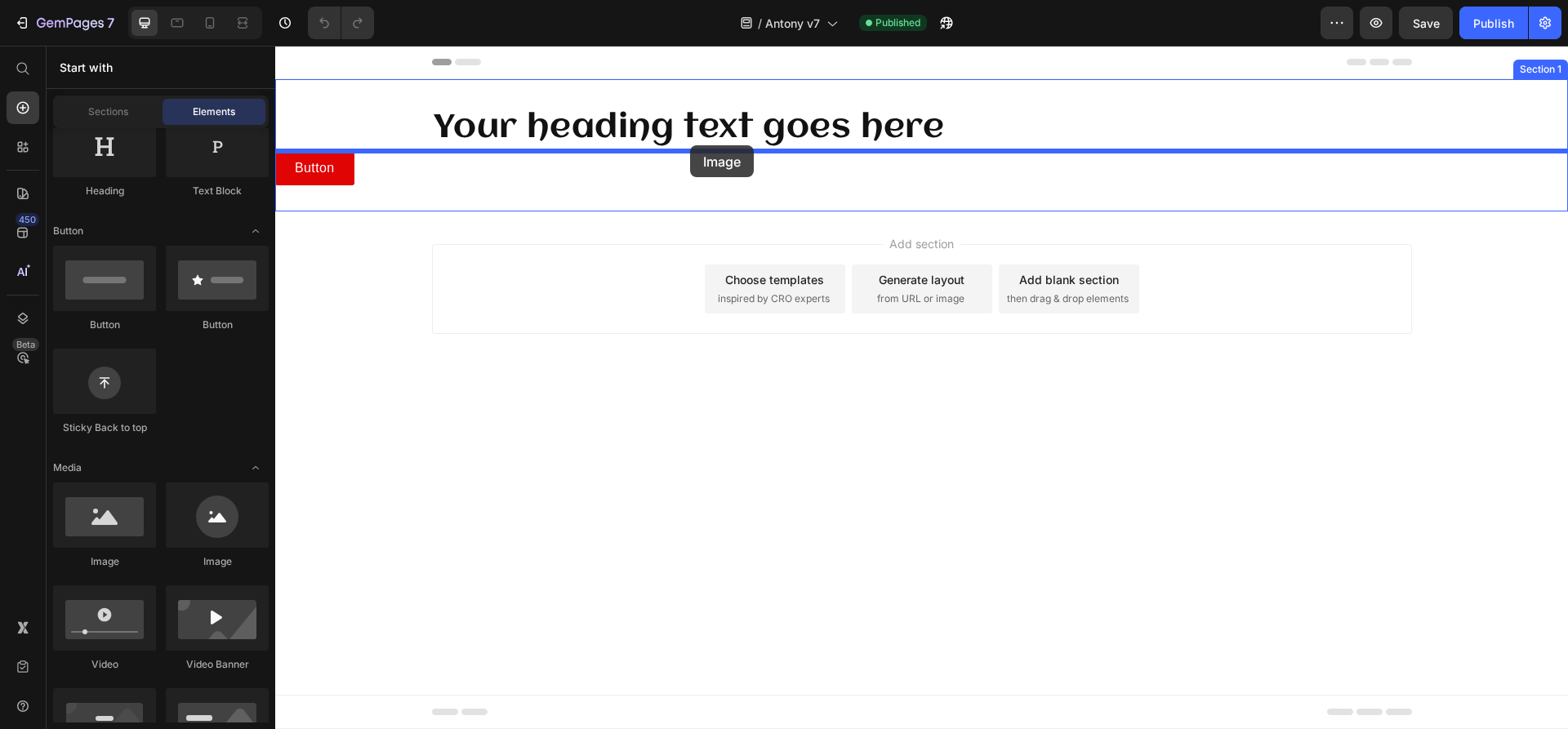 drag, startPoint x: 434, startPoint y: 536, endPoint x: 689, endPoint y: 148, distance: 464.2941 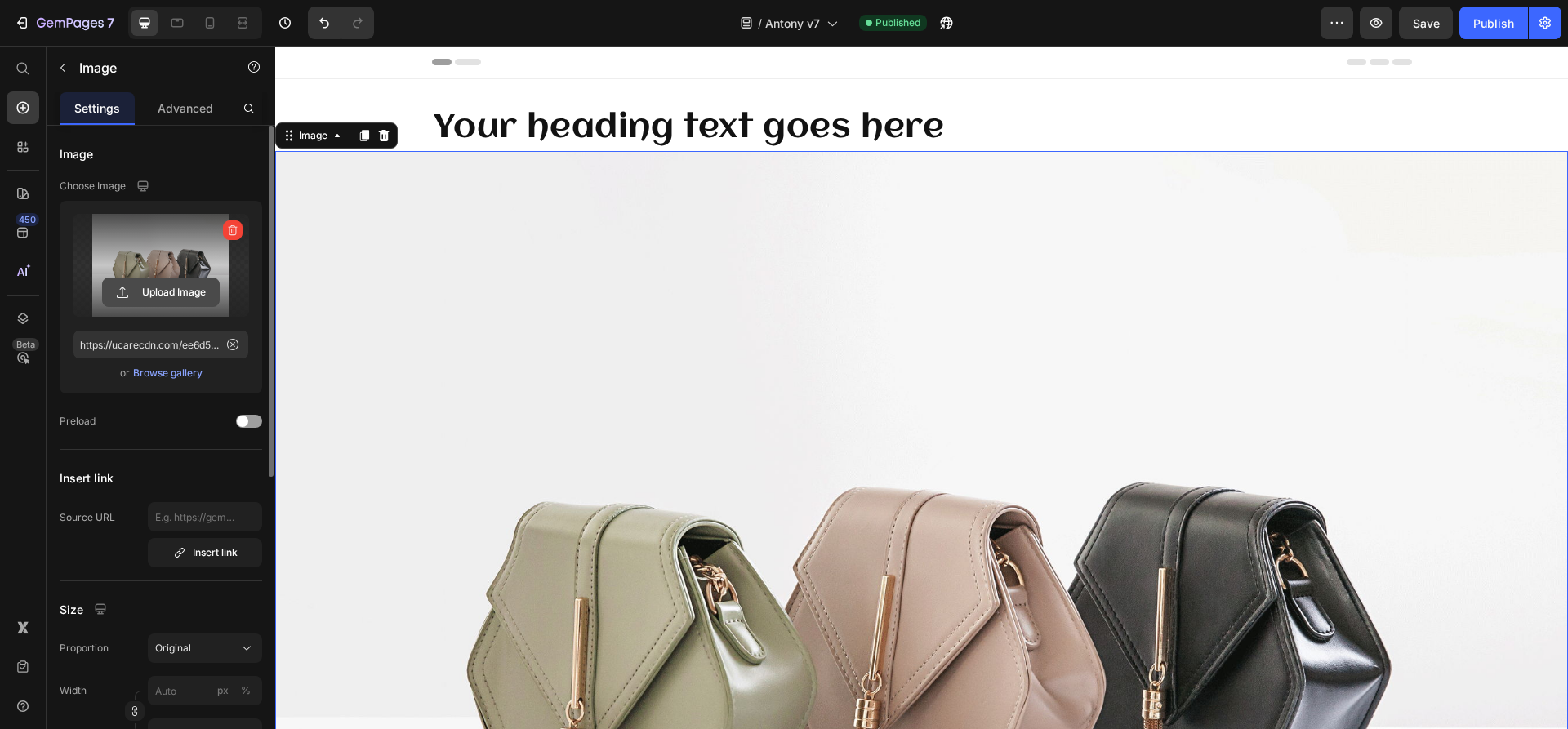 scroll, scrollTop: 0, scrollLeft: 0, axis: both 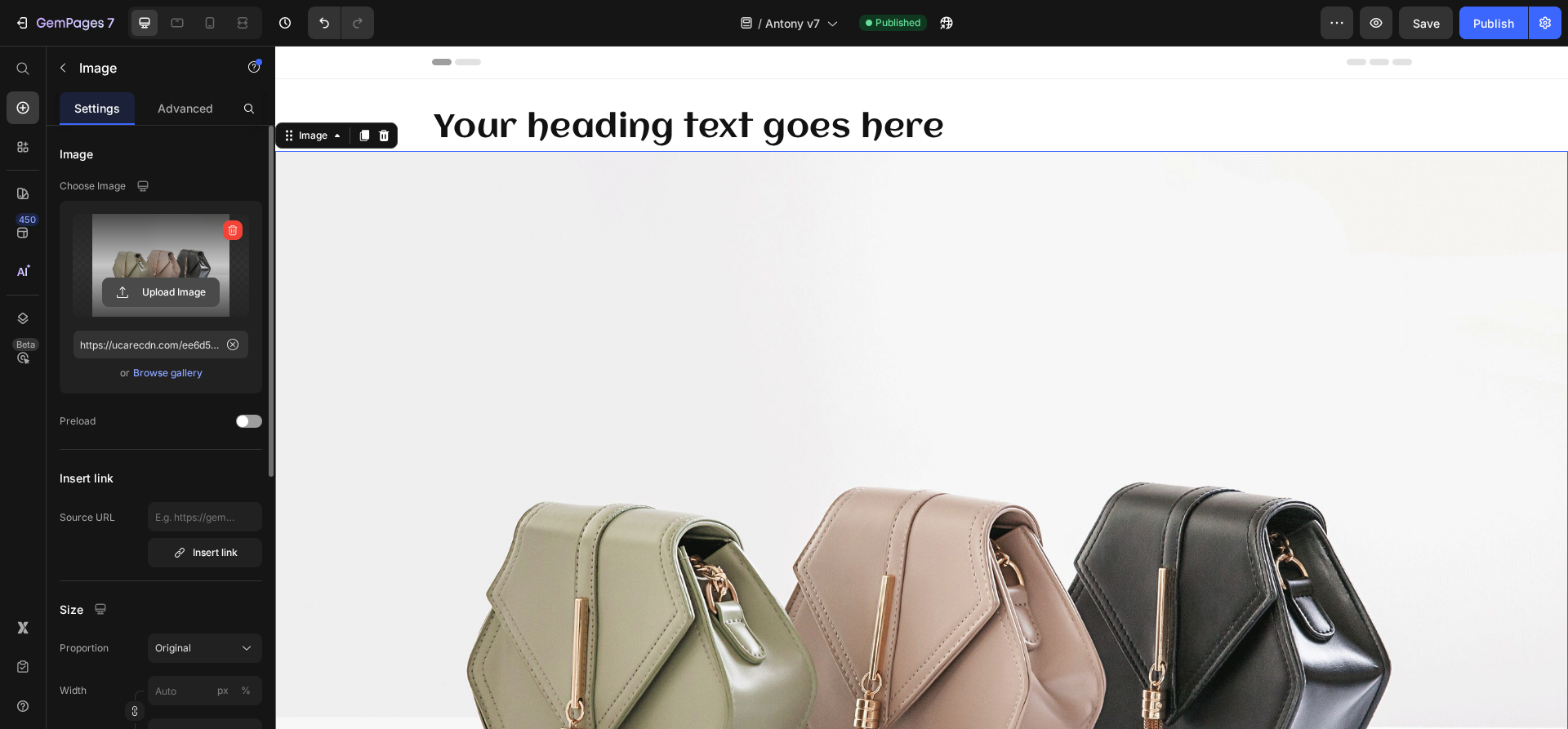 click 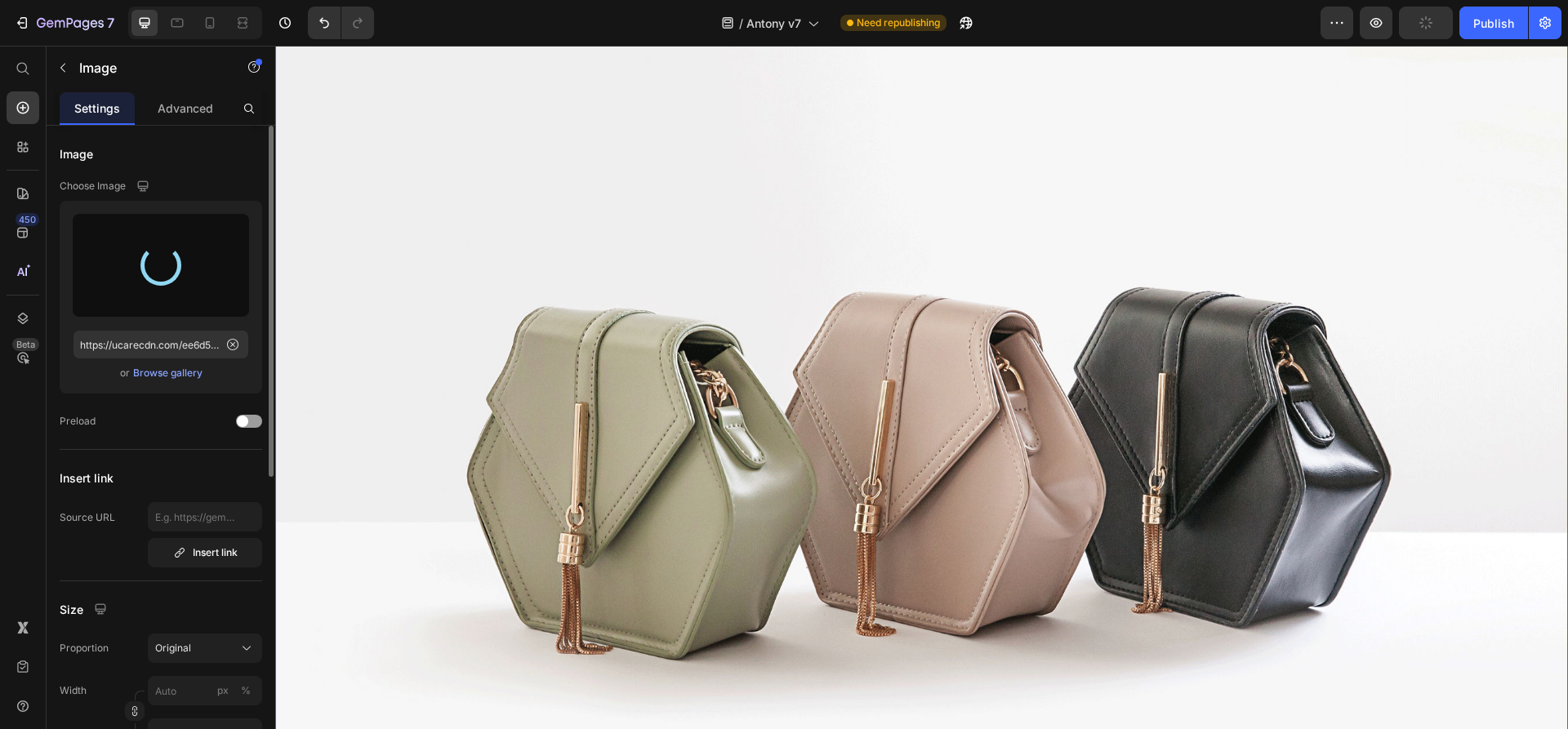 scroll, scrollTop: 210, scrollLeft: 0, axis: vertical 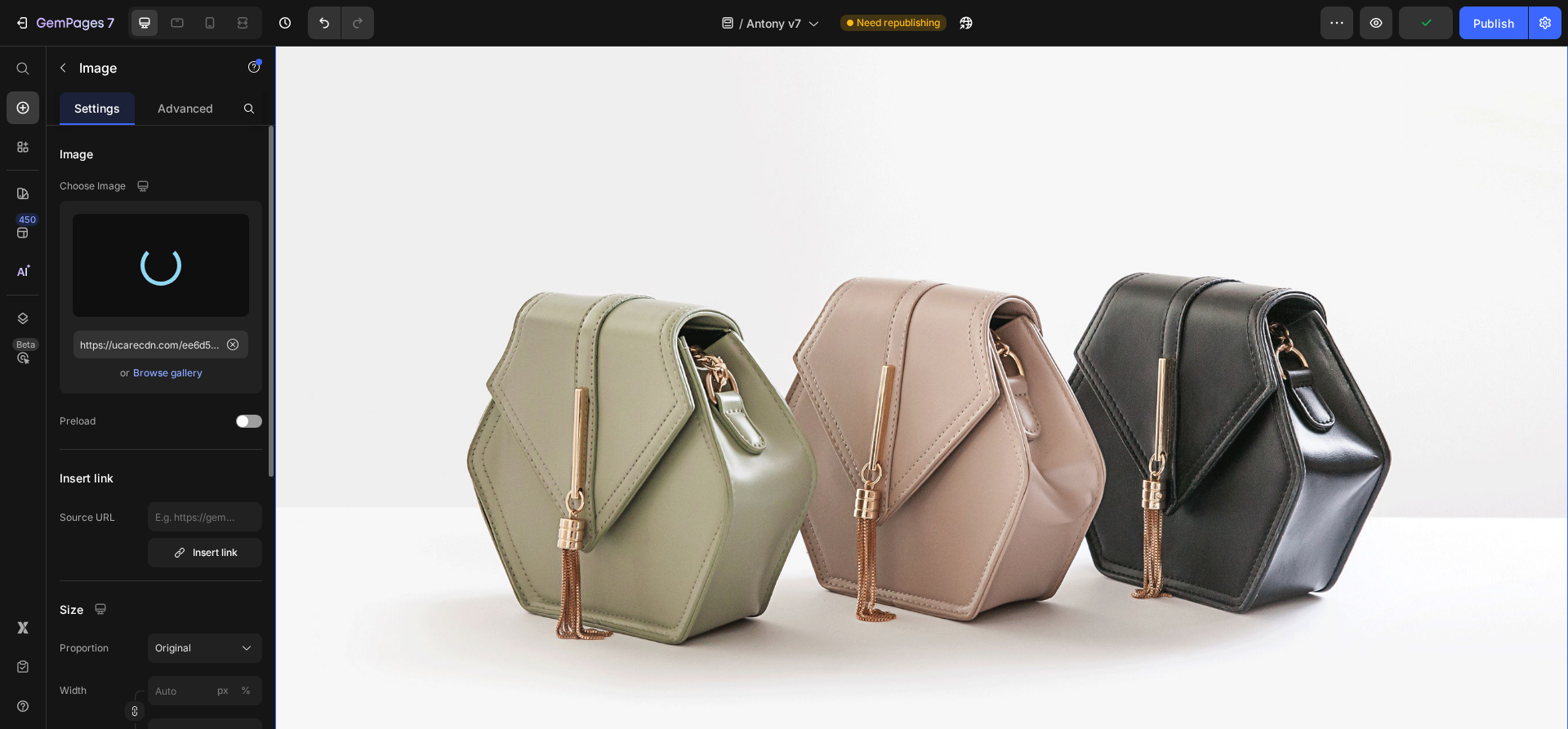 type on "https://cdn.shopify.com/s/files/1/0737/0807/7356/files/gempages_455623905390888034-a6d53bd1-9321-4516-8c59-eda20bf79f94.png" 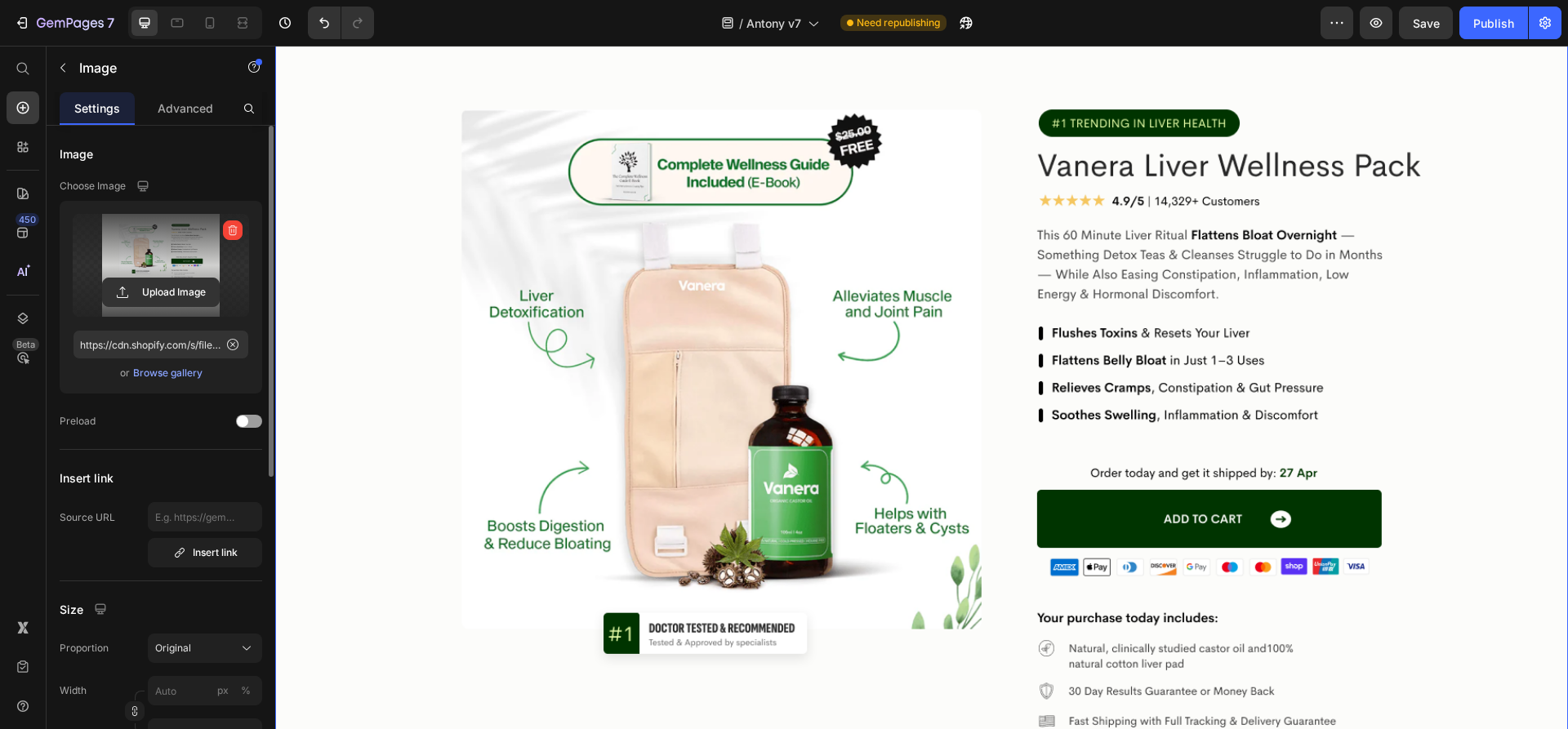 scroll, scrollTop: 152, scrollLeft: 0, axis: vertical 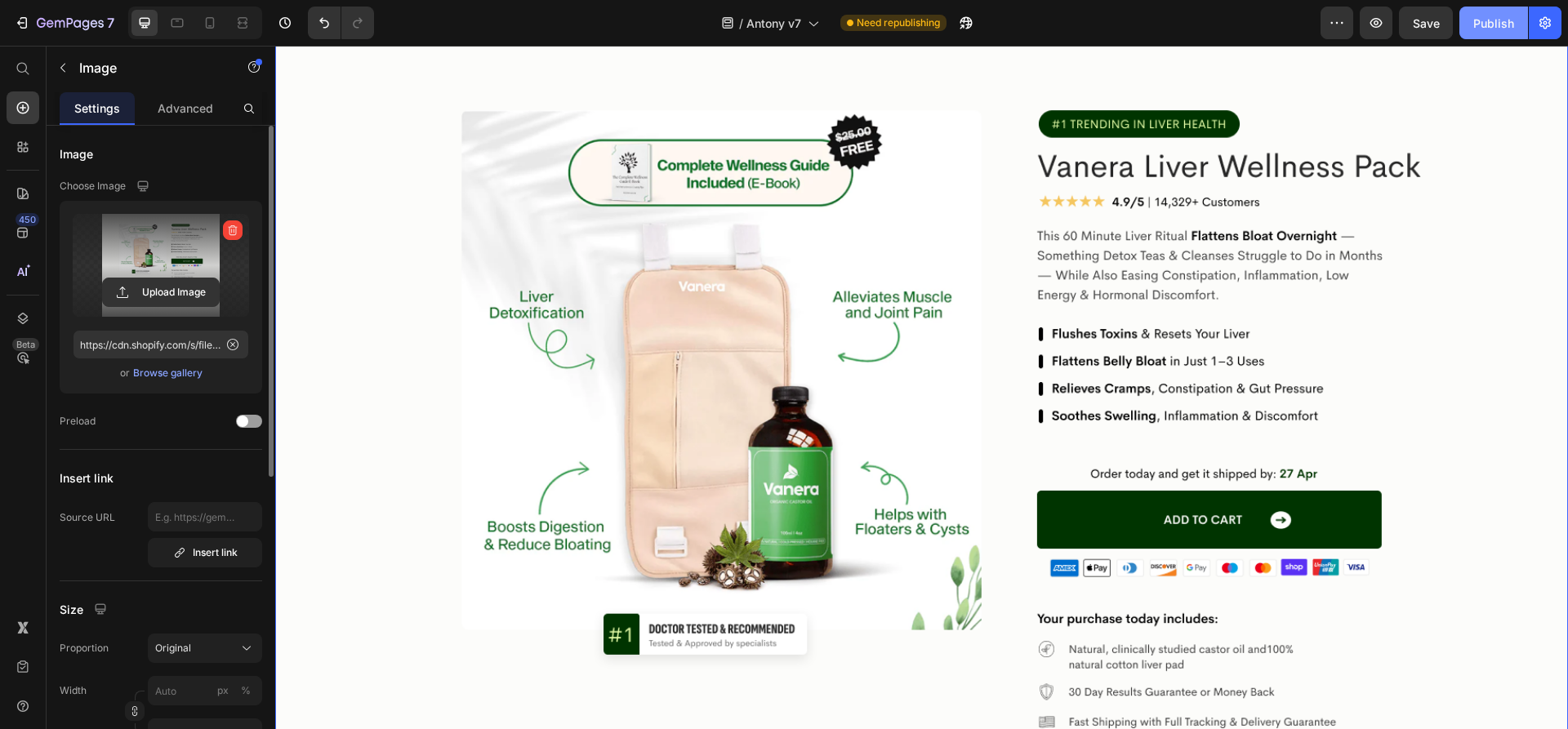 click on "Publish" at bounding box center [1494, 23] 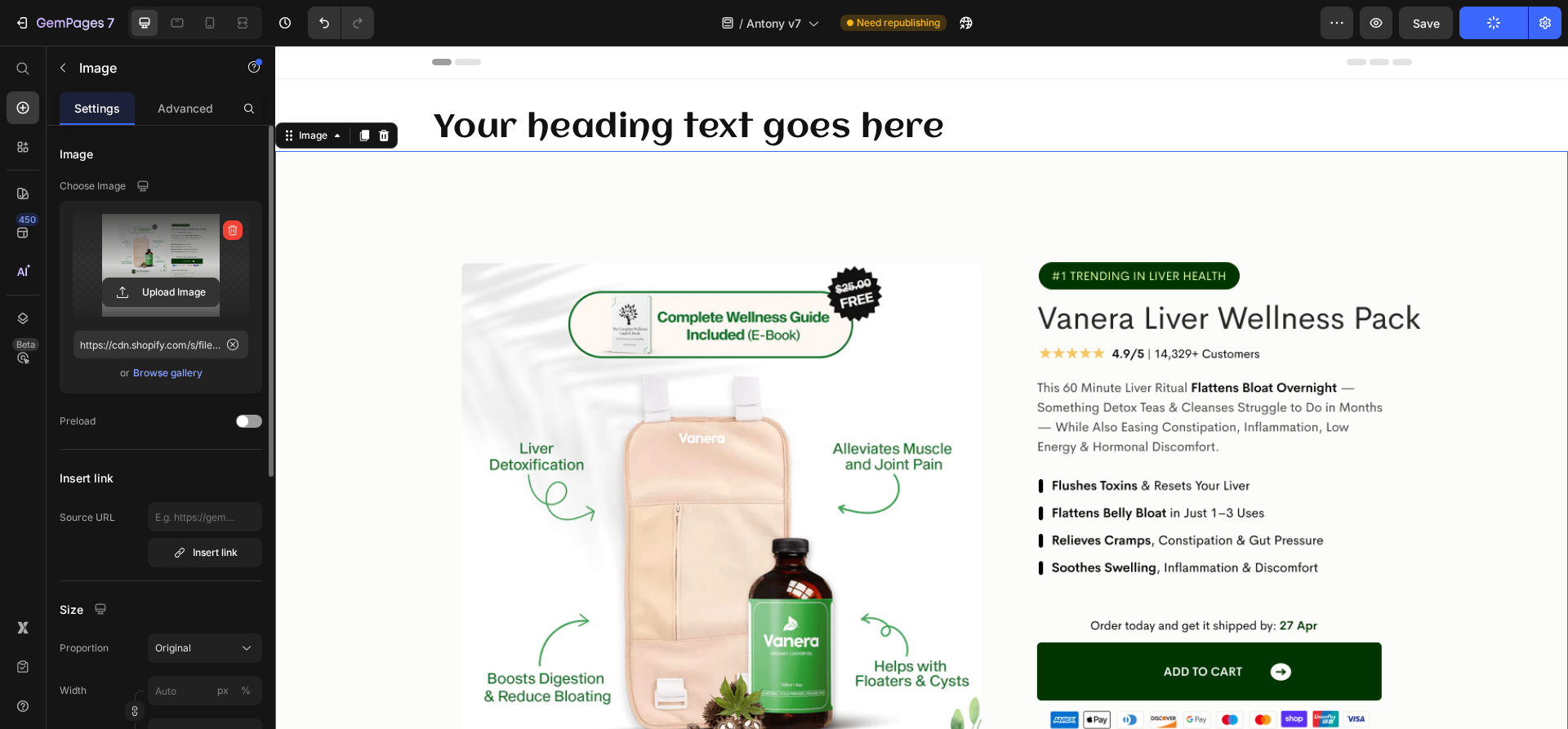 scroll, scrollTop: 0, scrollLeft: 0, axis: both 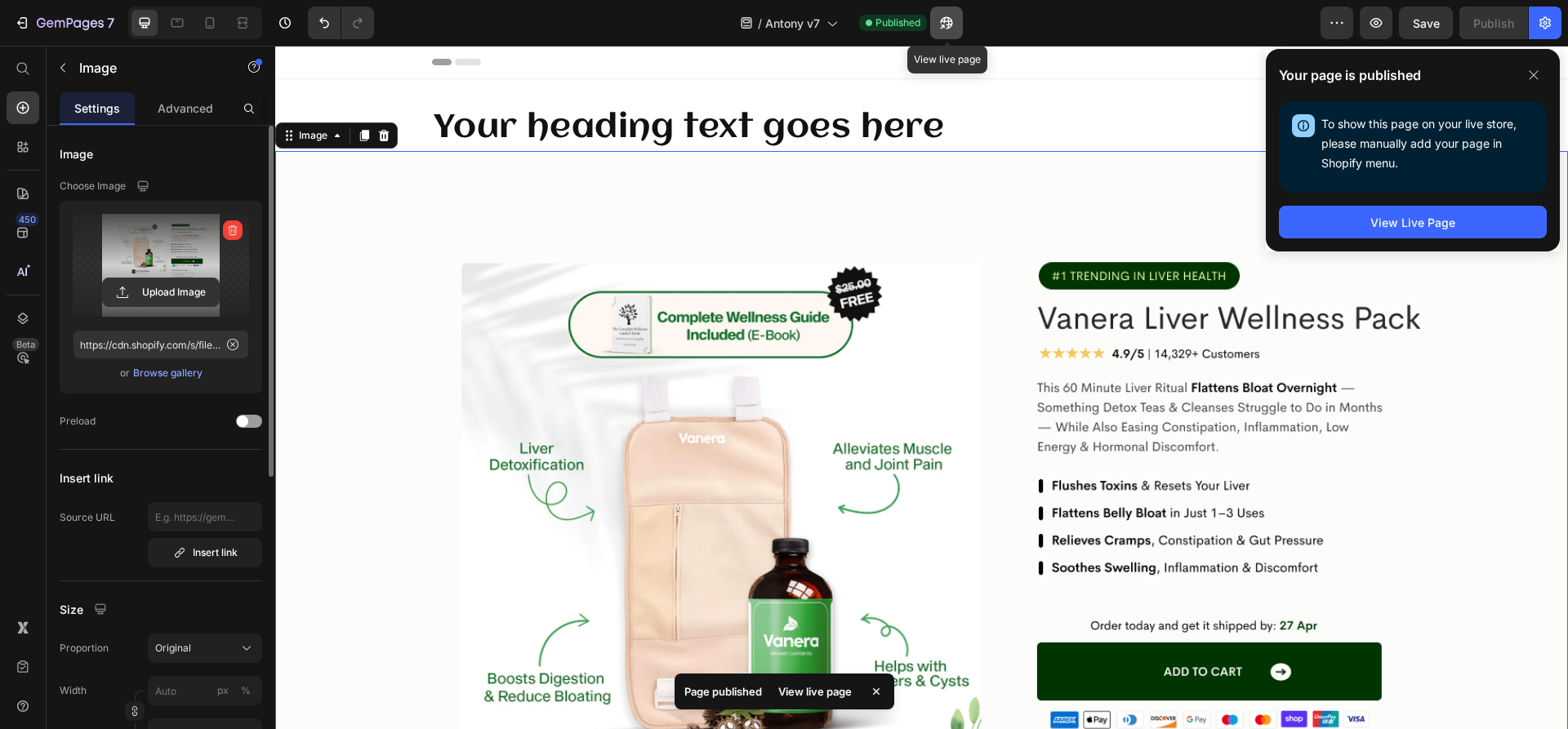 click 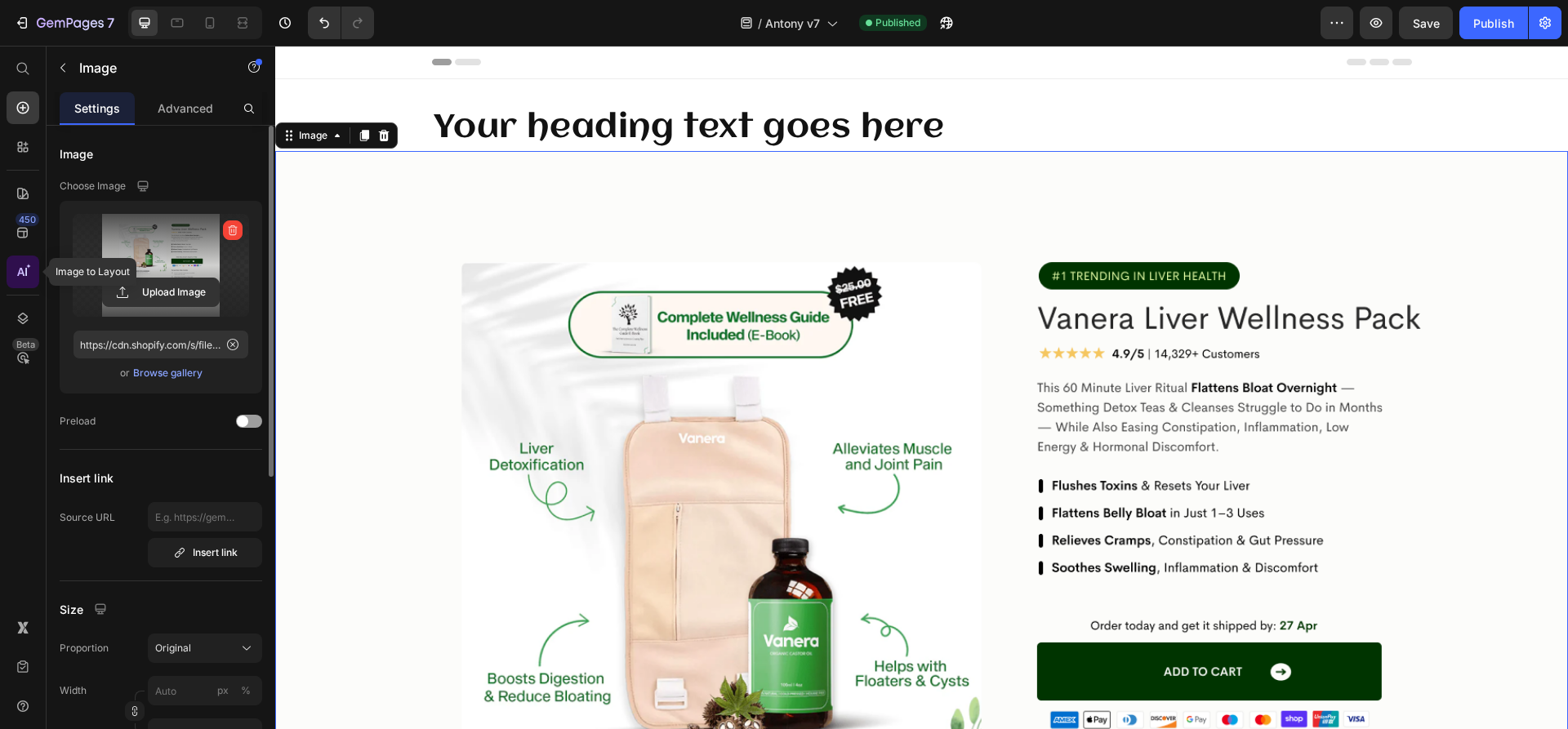 click 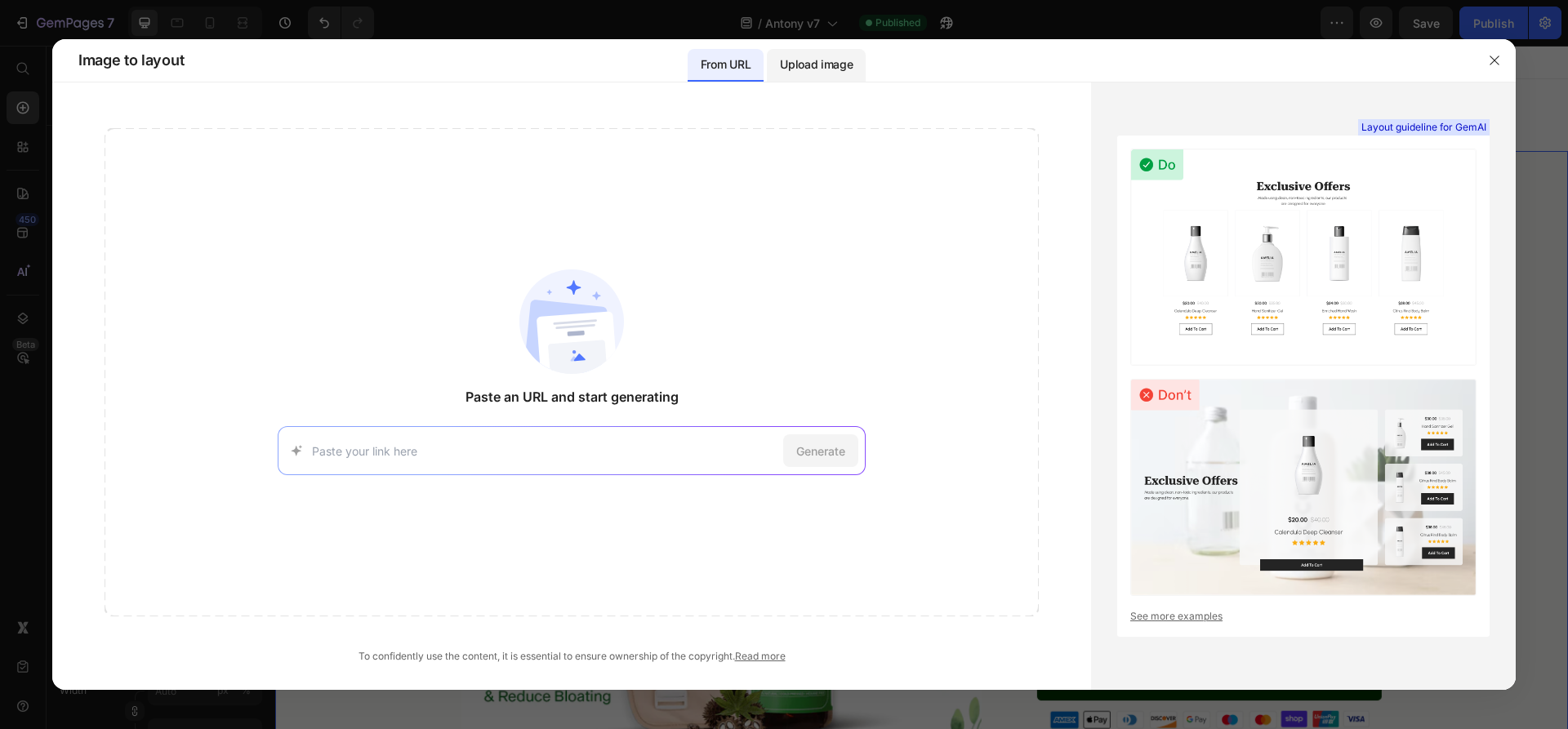 click on "Upload image" at bounding box center [816, 64] 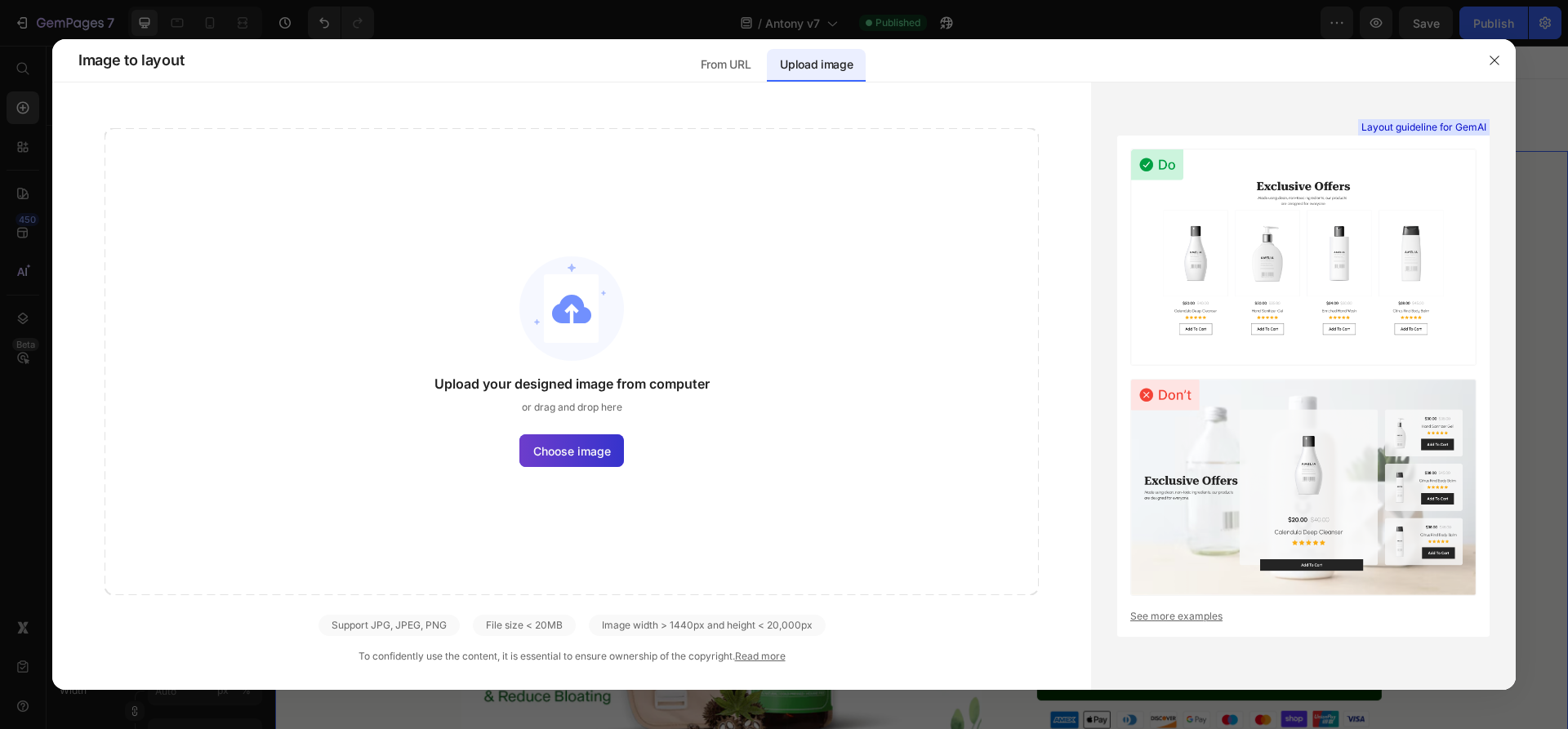 click on "Choose image" 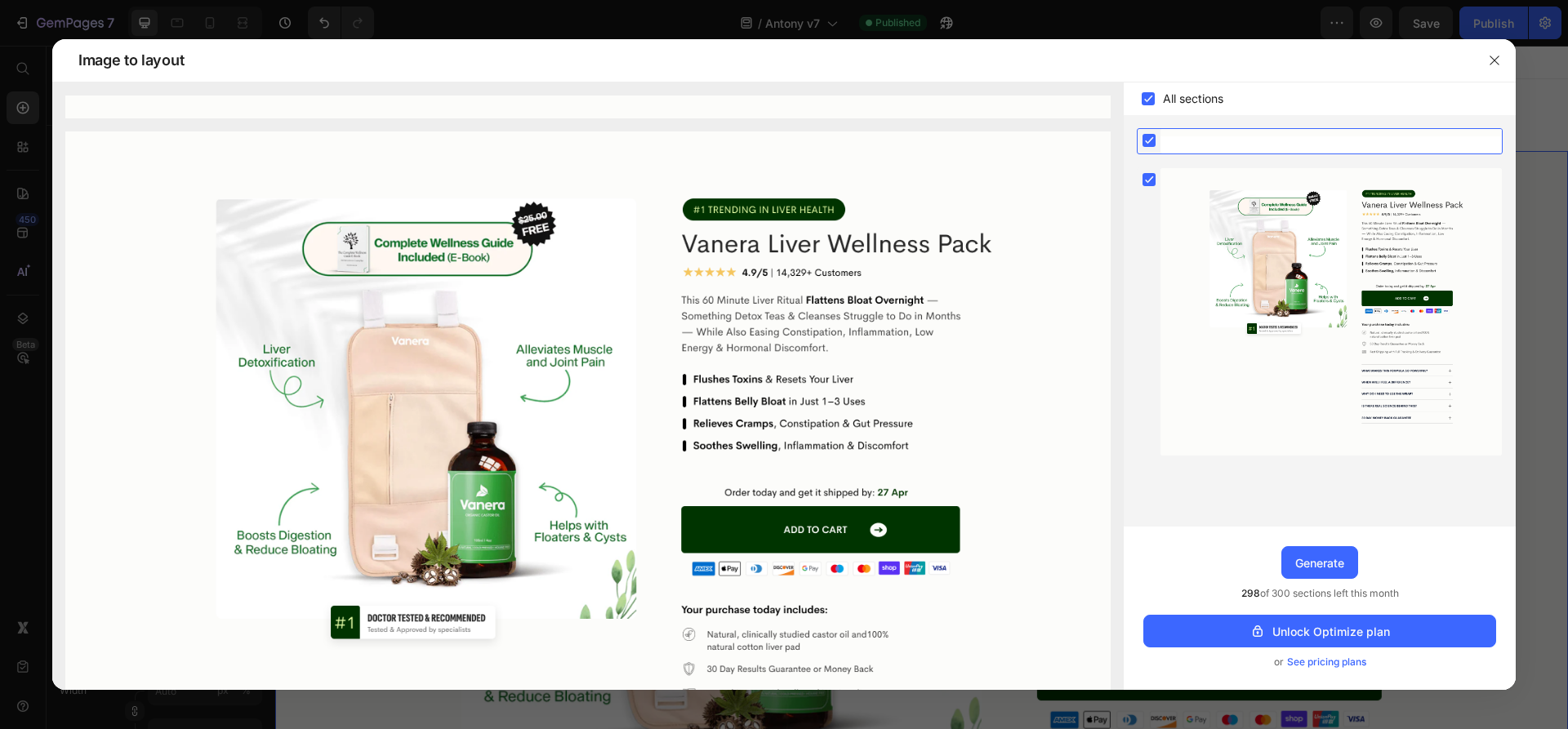 click 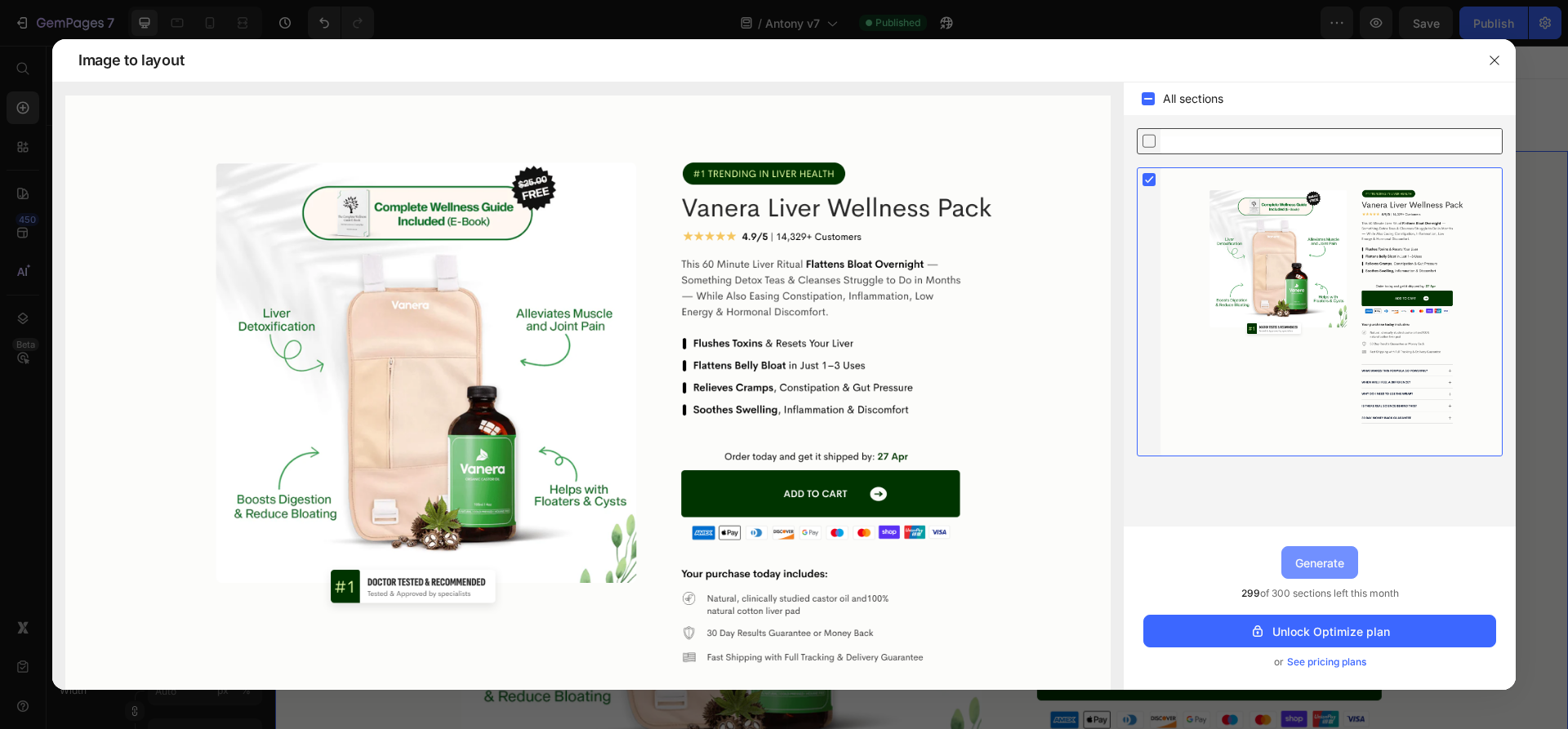 drag, startPoint x: 1305, startPoint y: 560, endPoint x: 1029, endPoint y: 514, distance: 279.80708 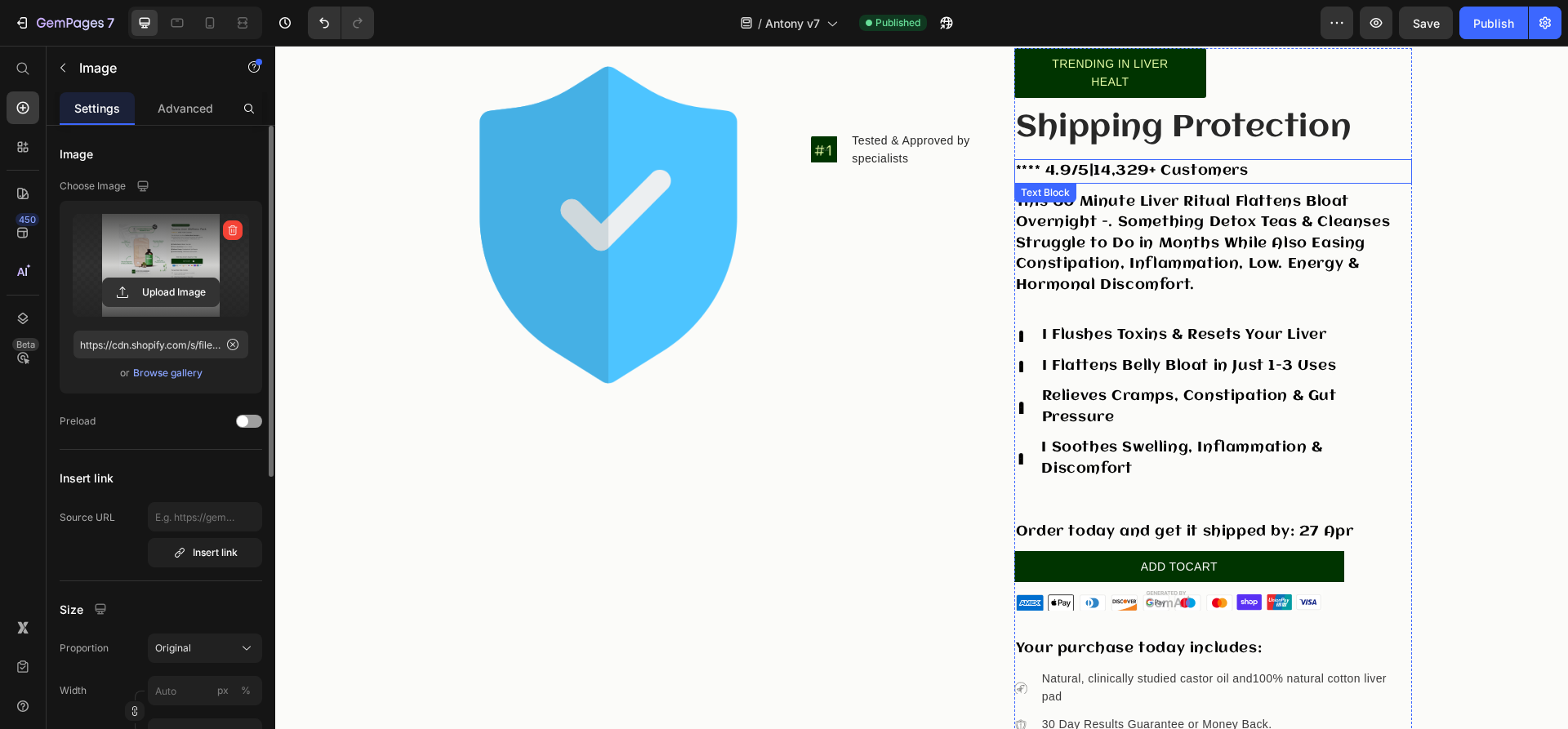 scroll, scrollTop: 1265, scrollLeft: 0, axis: vertical 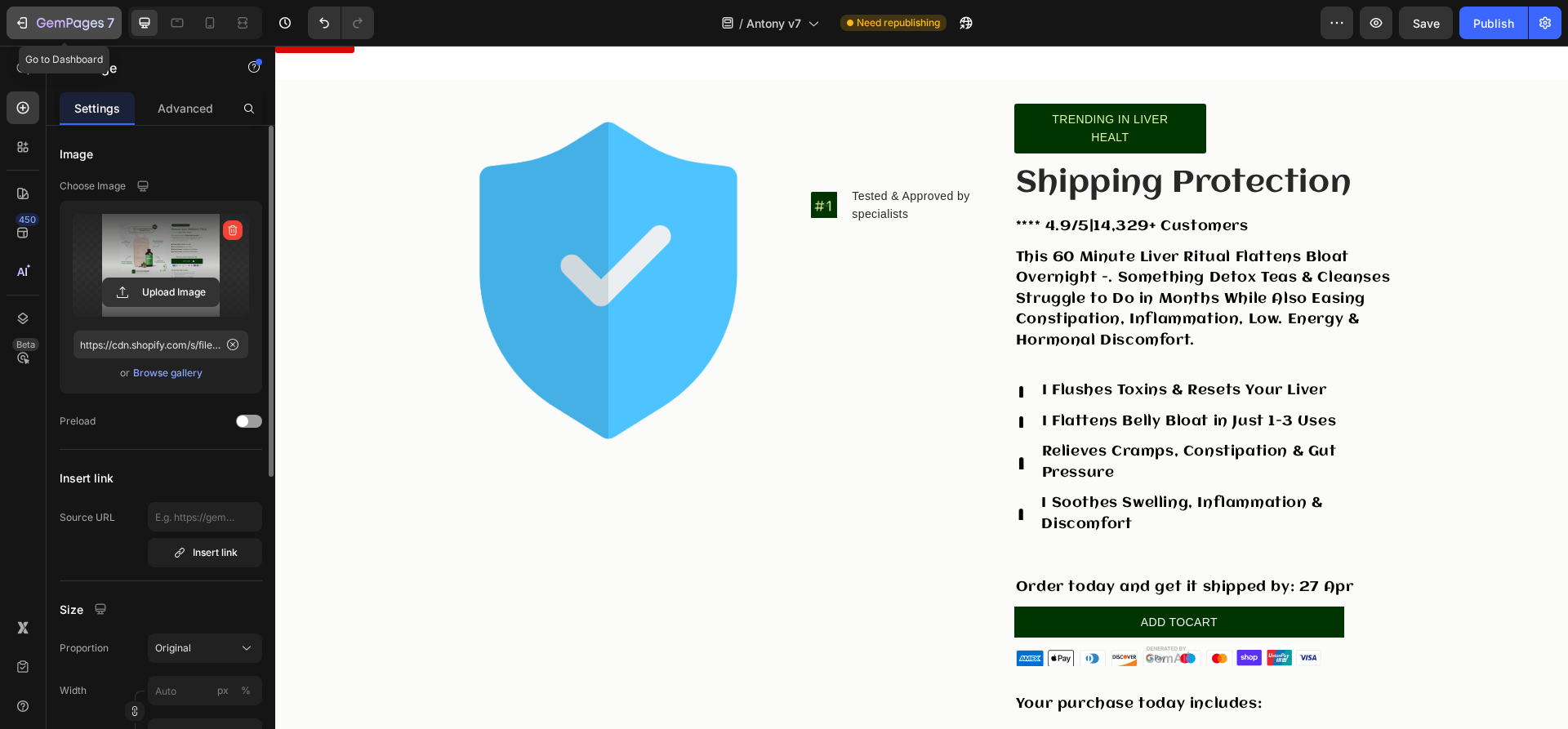 click 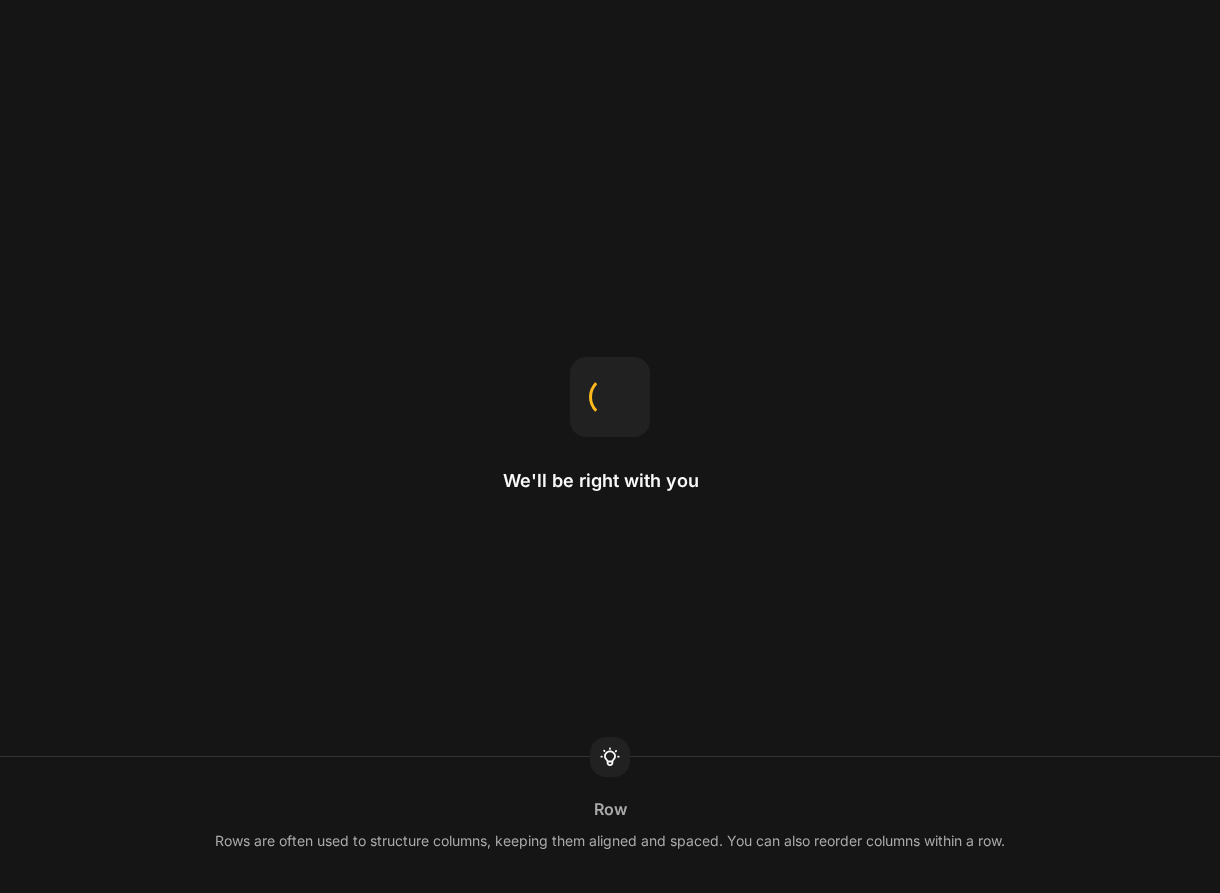 scroll, scrollTop: 0, scrollLeft: 0, axis: both 